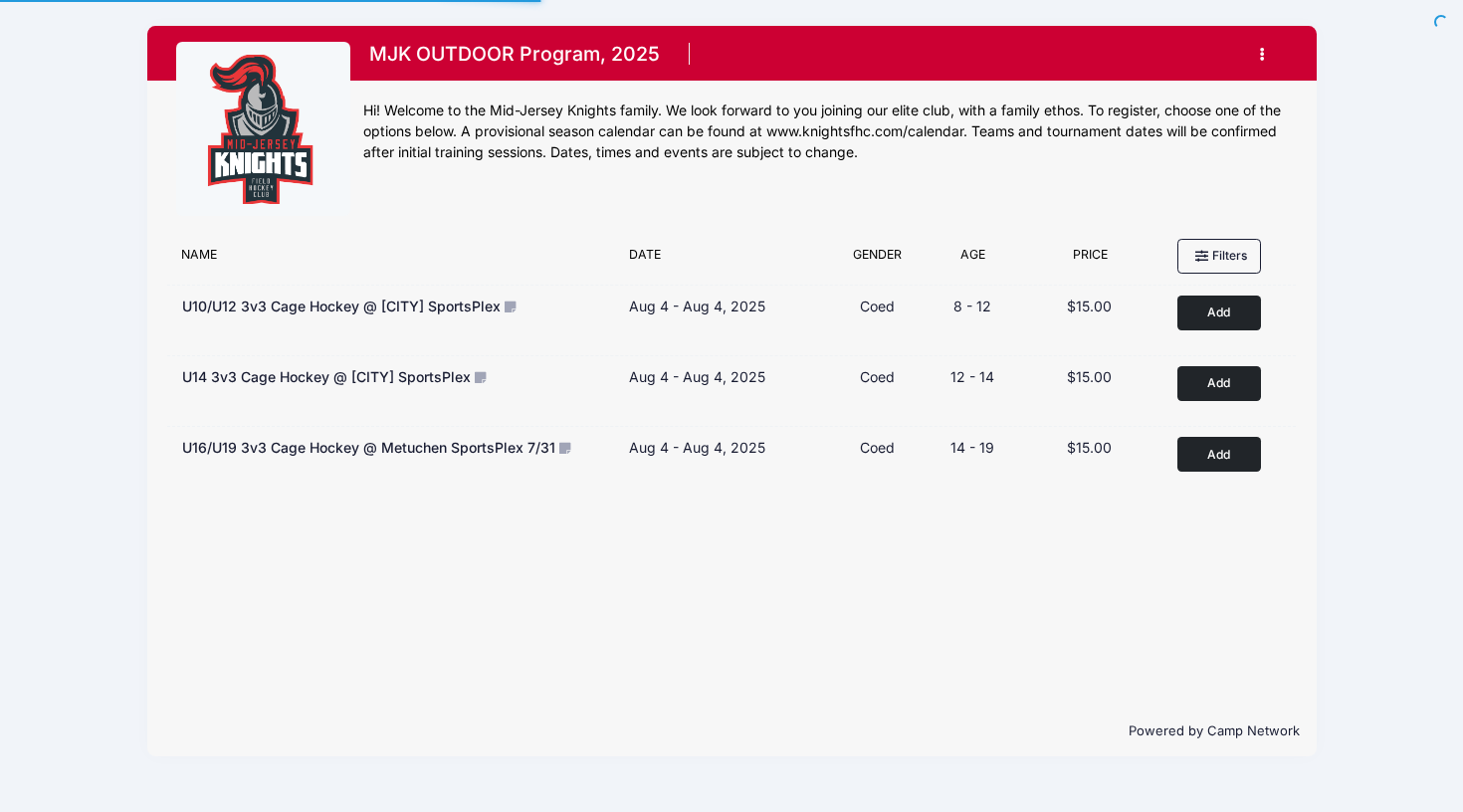 scroll, scrollTop: 0, scrollLeft: 0, axis: both 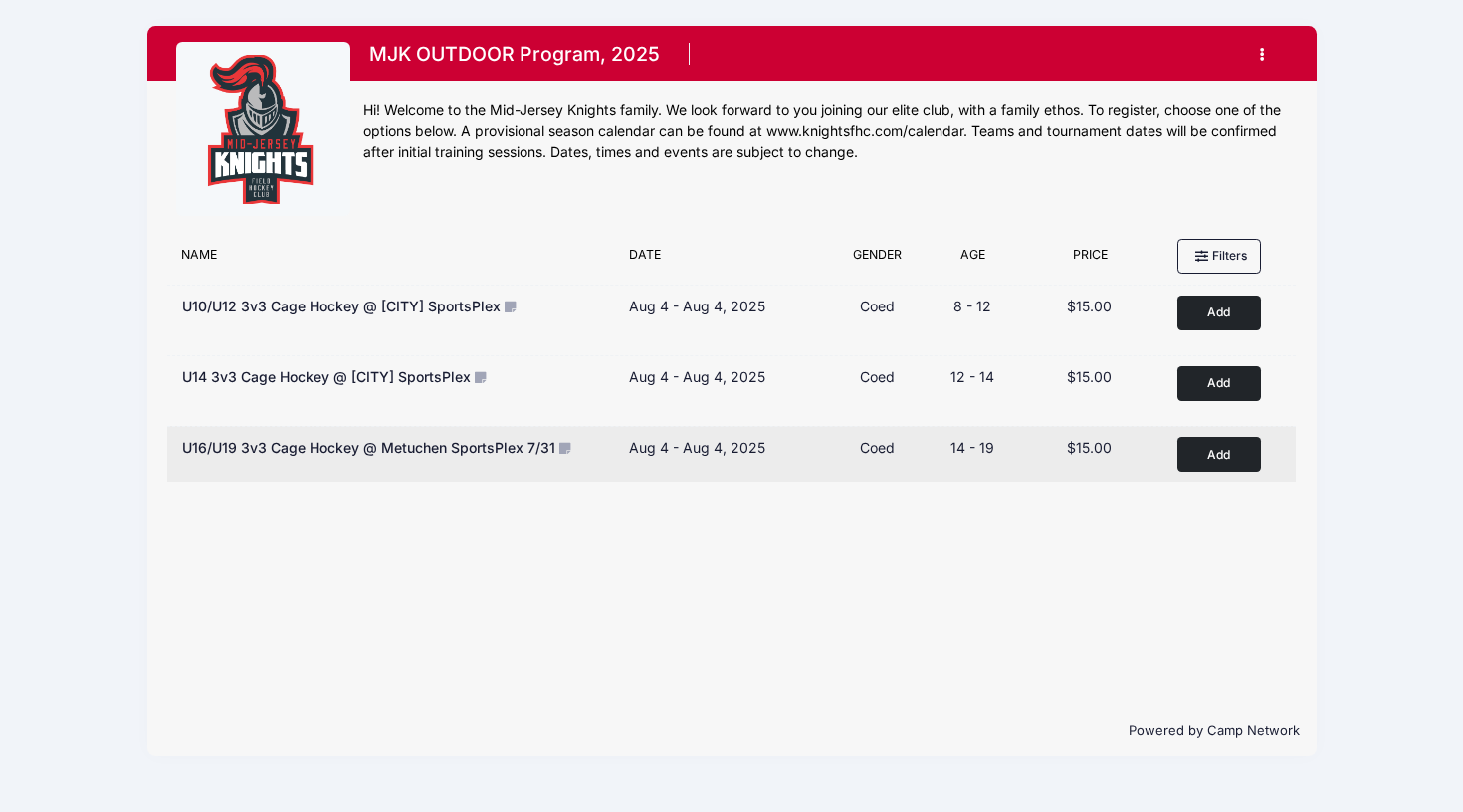 click on "Add  to Cart" at bounding box center (1219, 454) 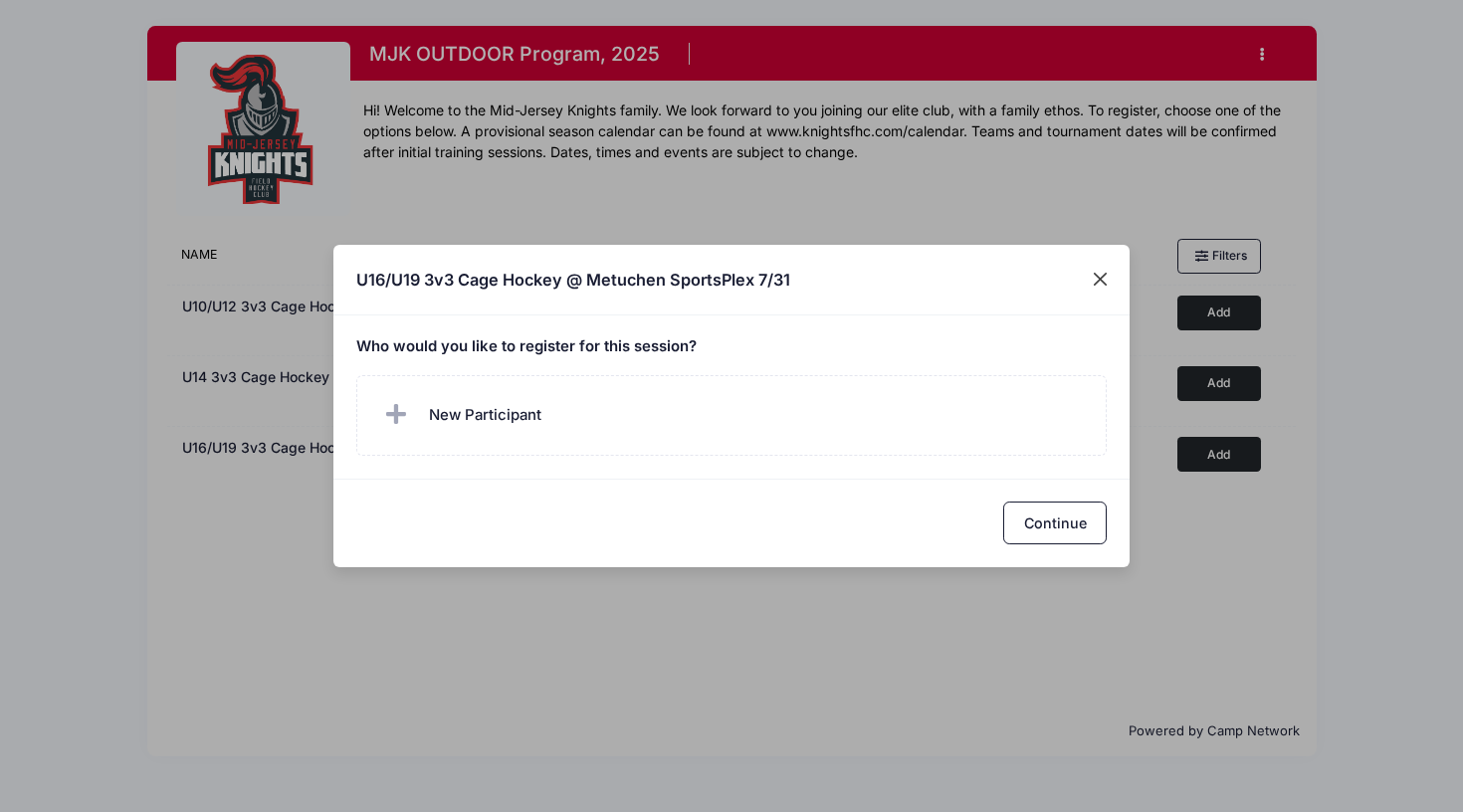 click at bounding box center [1101, 280] 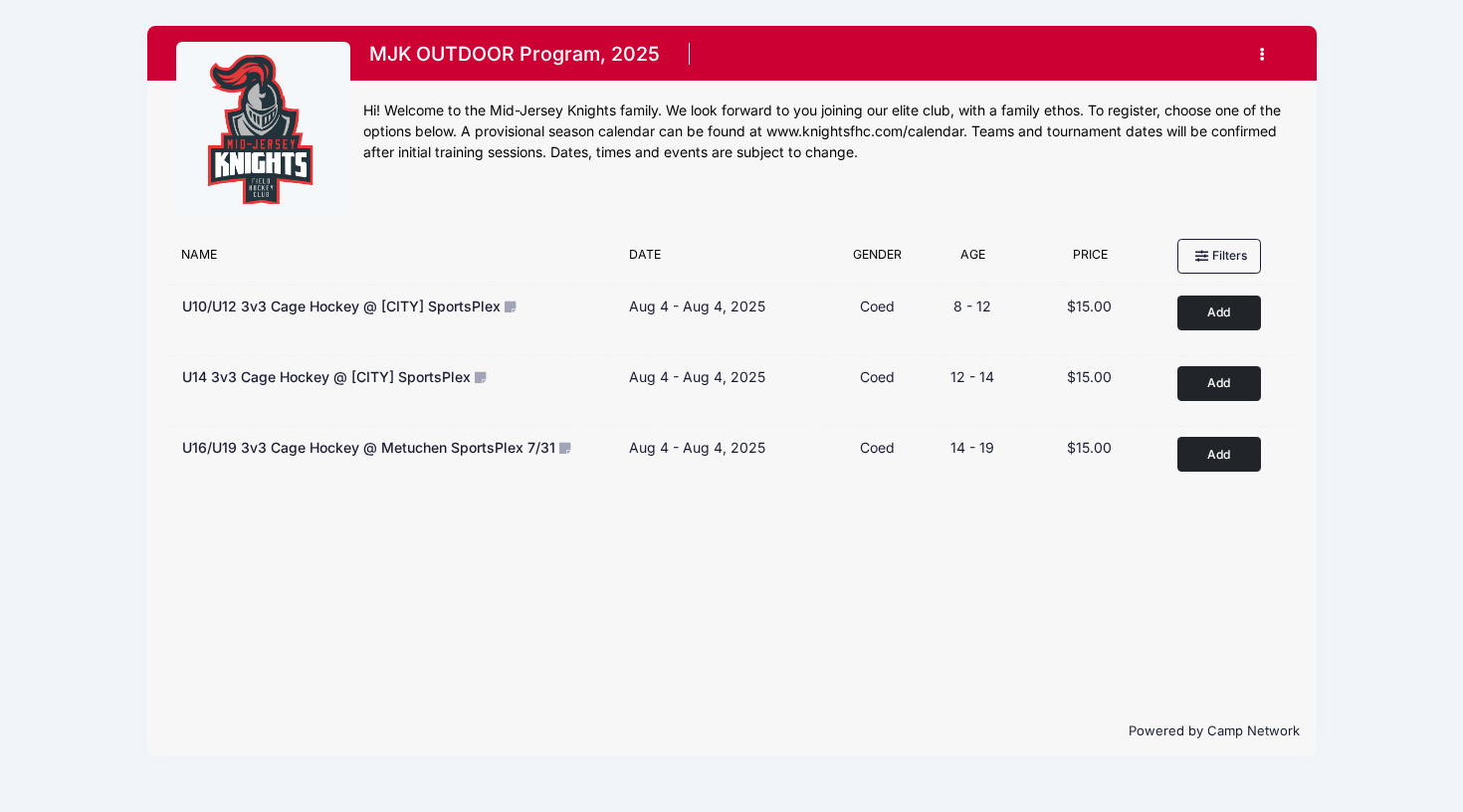 click at bounding box center (1263, 54) 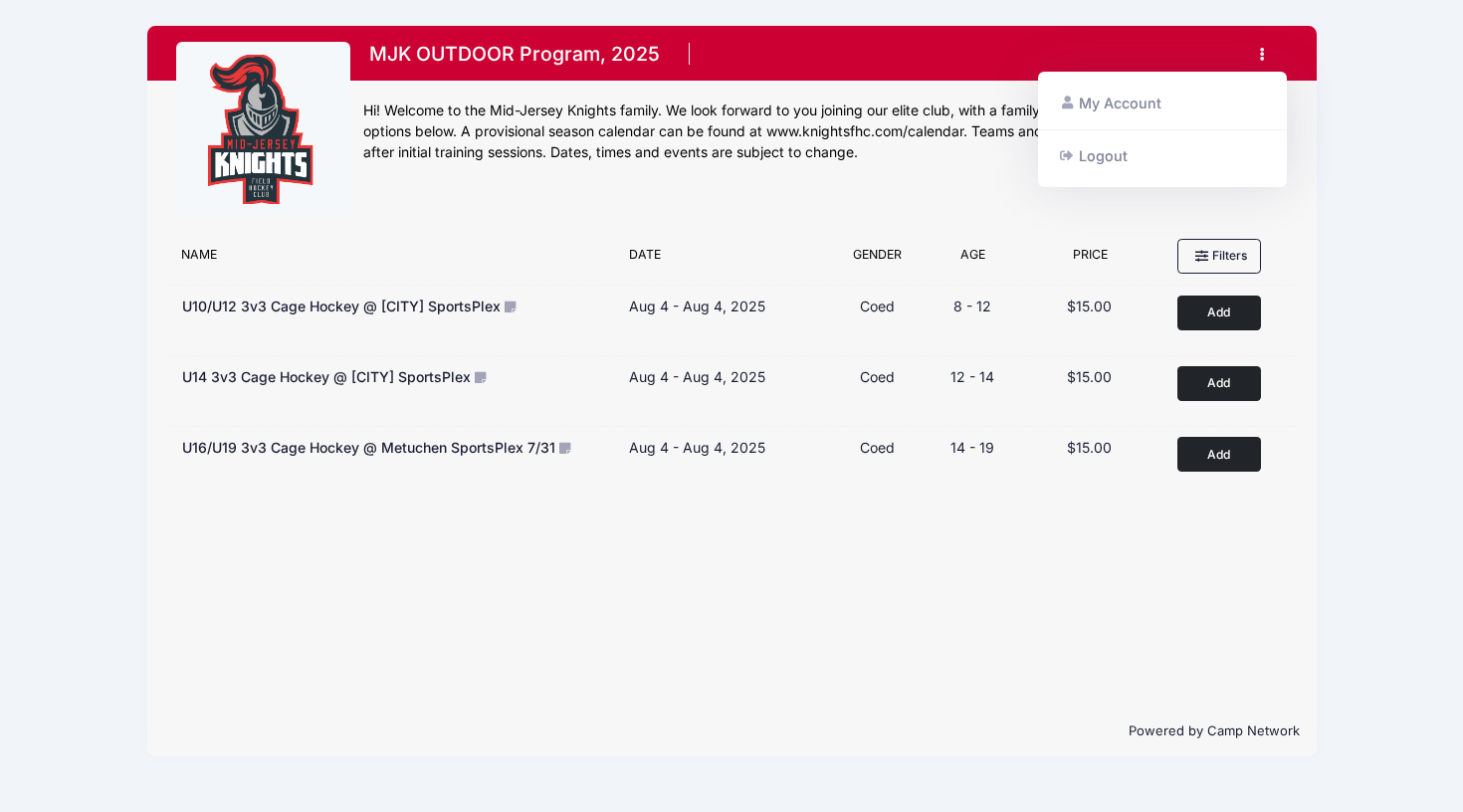 click at bounding box center (1263, 54) 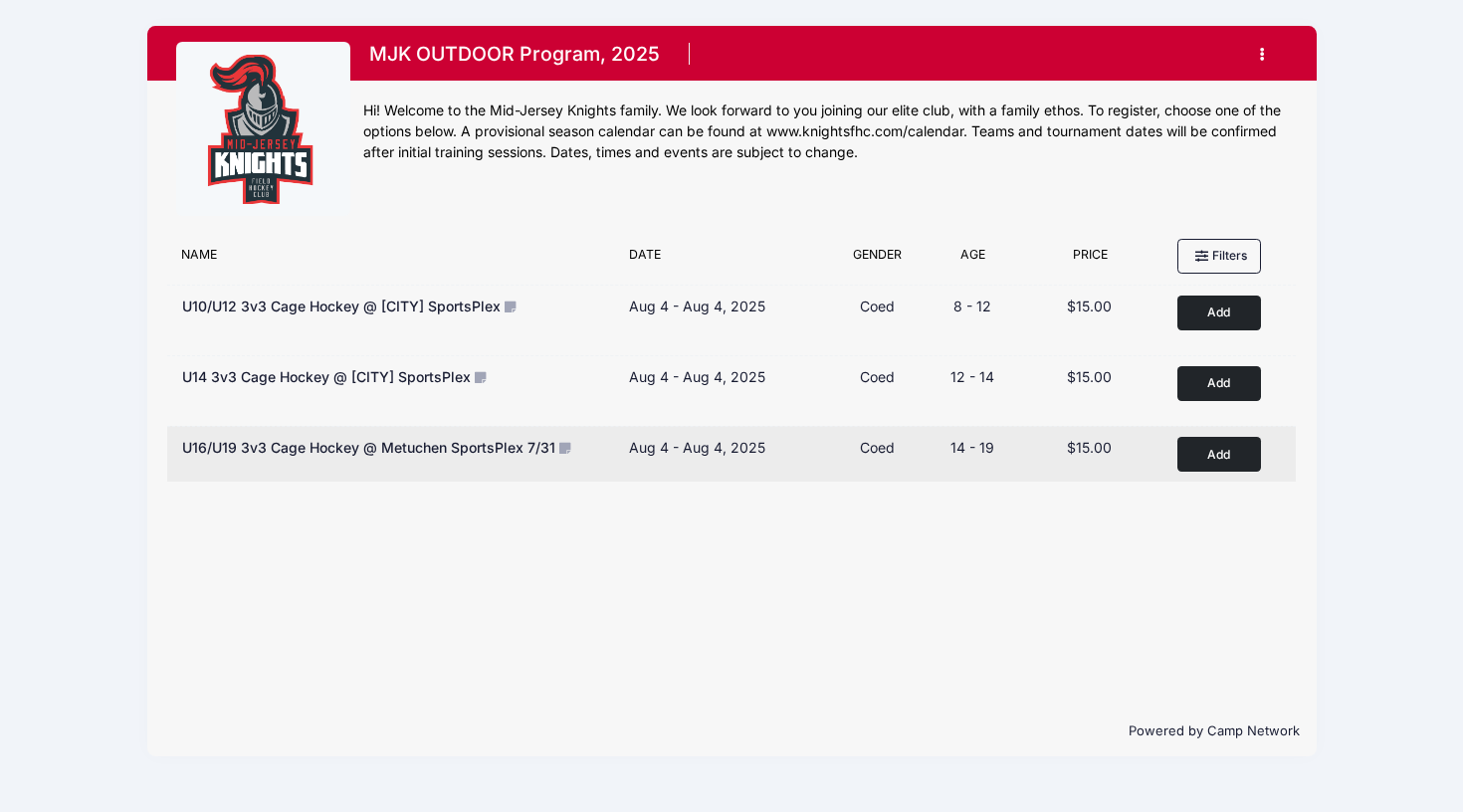 click on "Add  to Cart" at bounding box center [1219, 454] 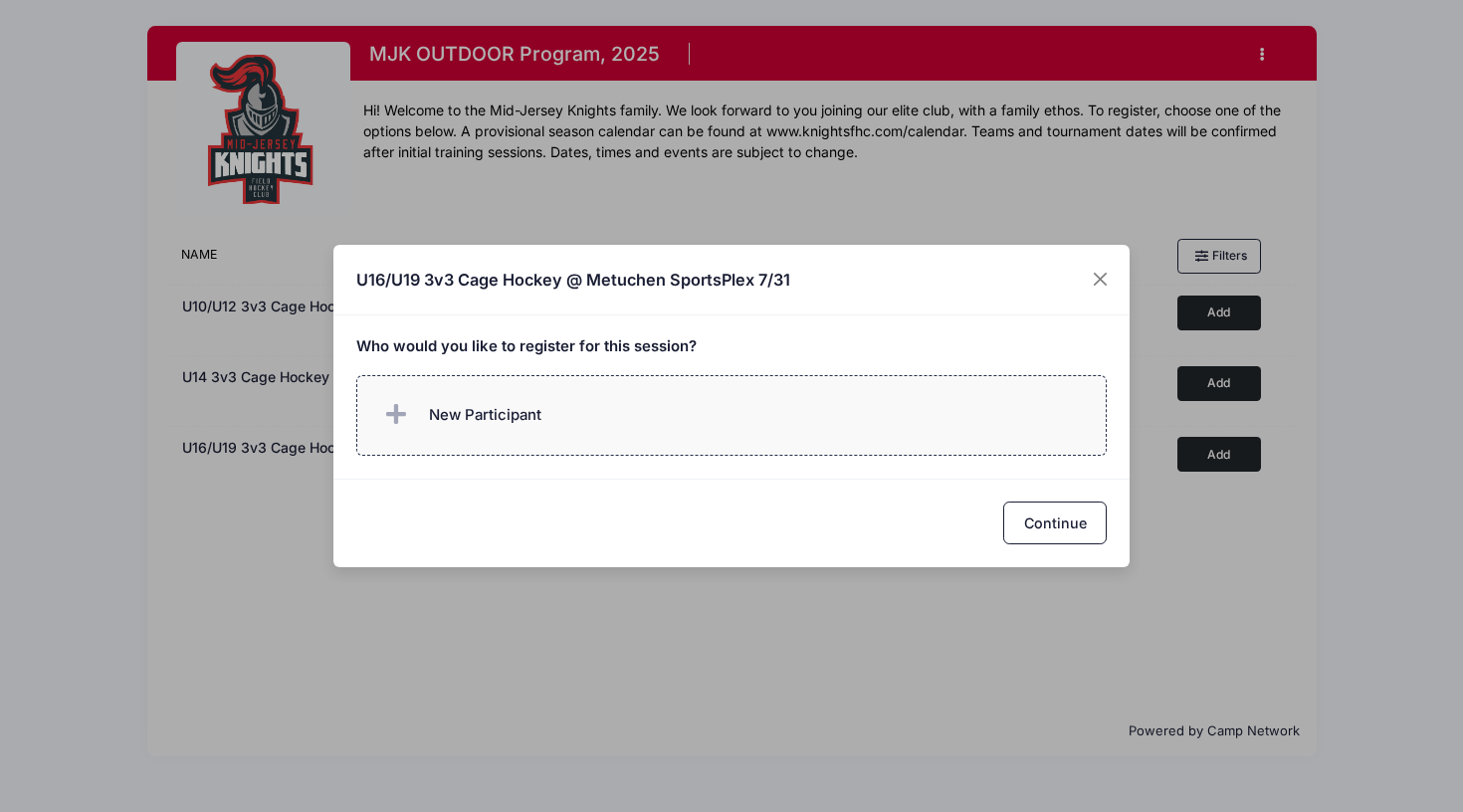 click on "New Participant" at bounding box center [732, 415] 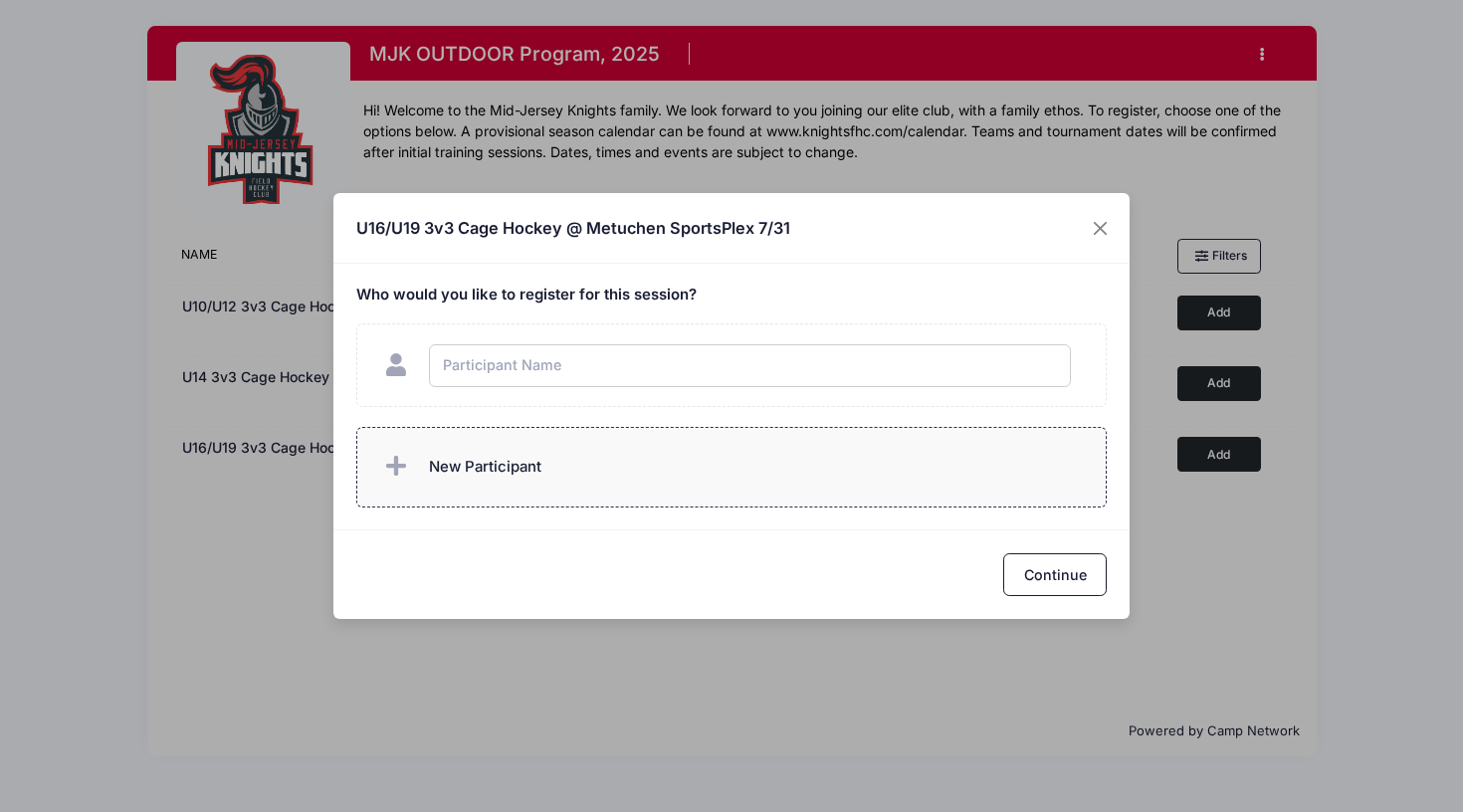 type on "E" 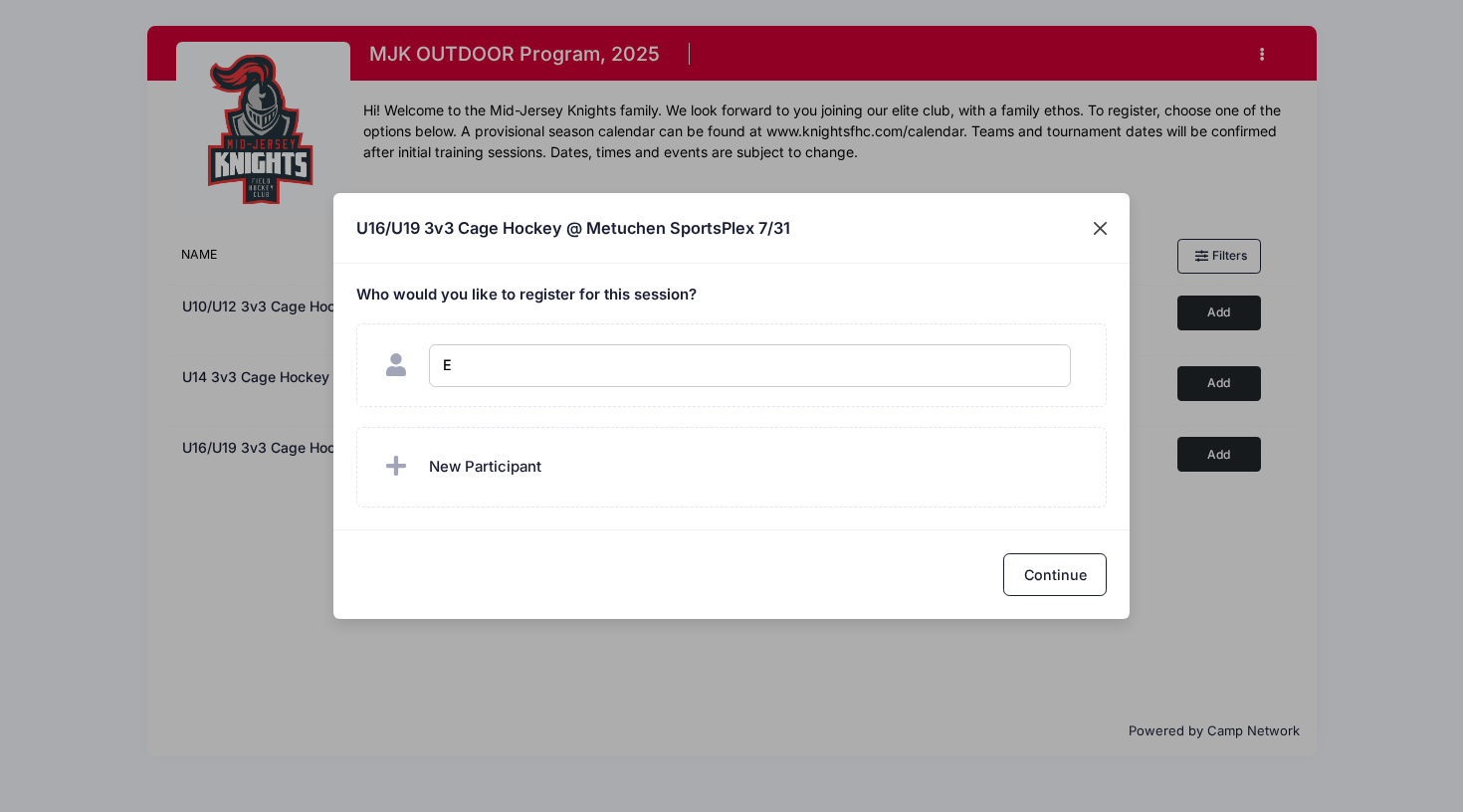 checkbox on "true" 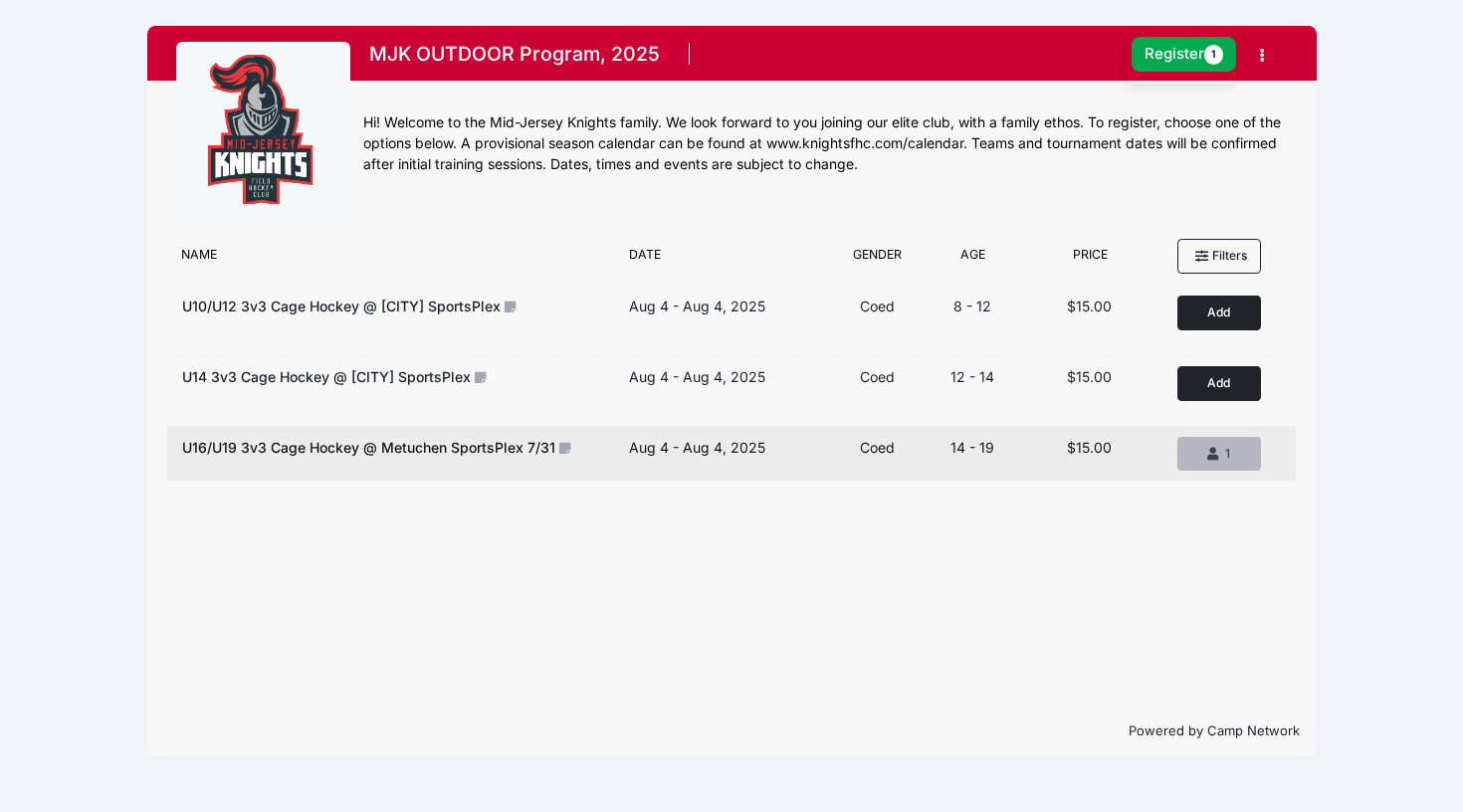 click on "1" at bounding box center [1227, 453] 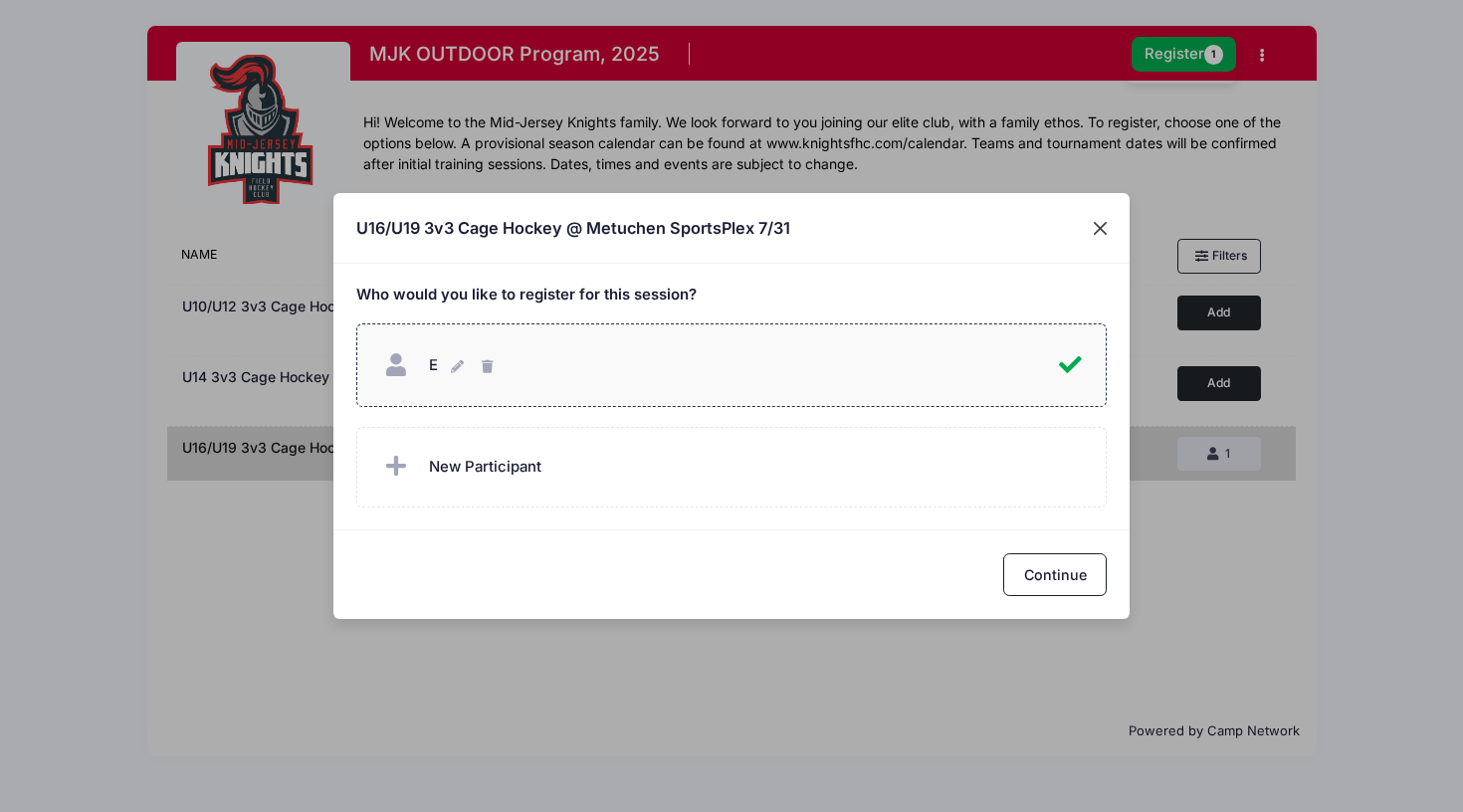 click at bounding box center [1101, 228] 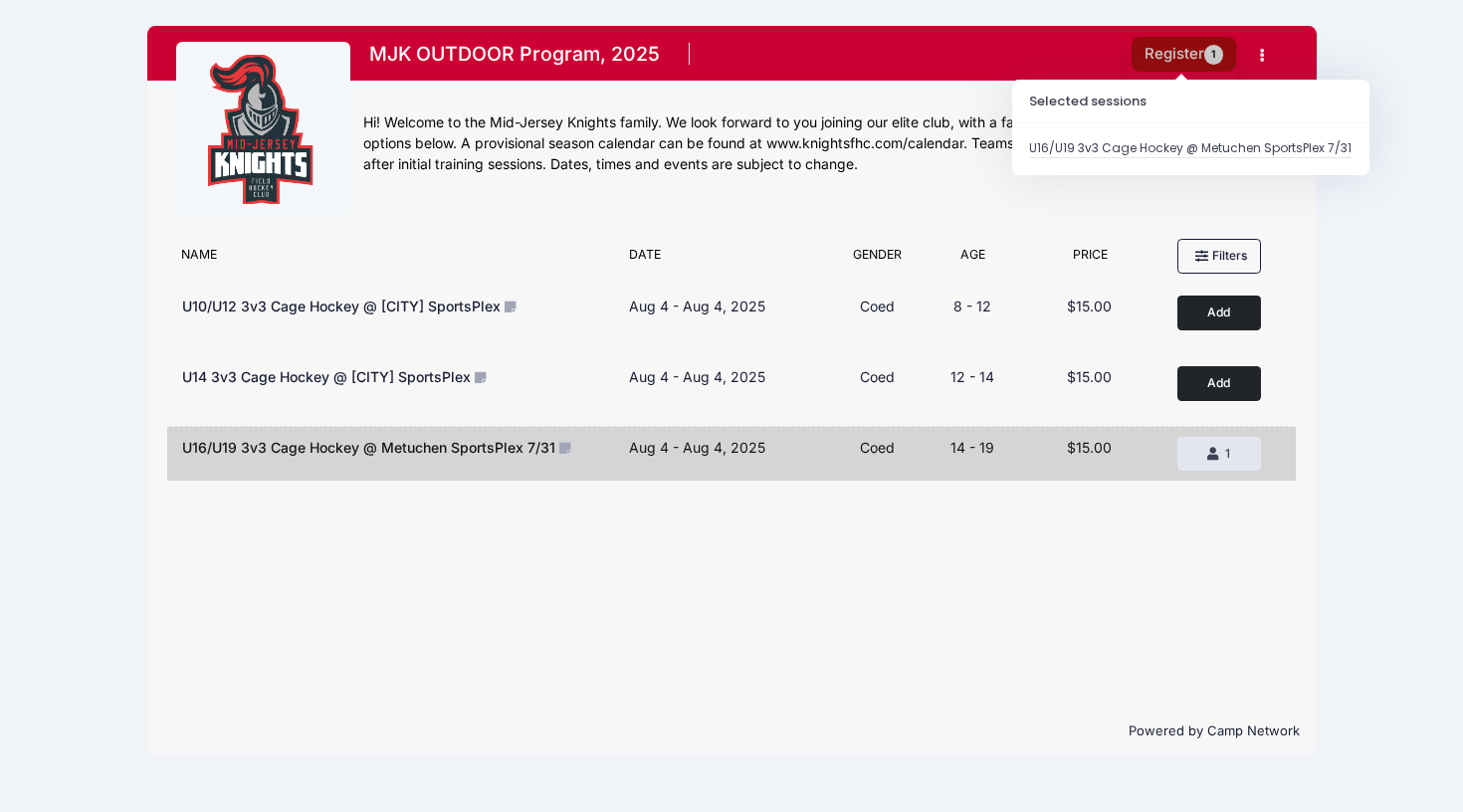 click on "Register  1" at bounding box center [1184, 54] 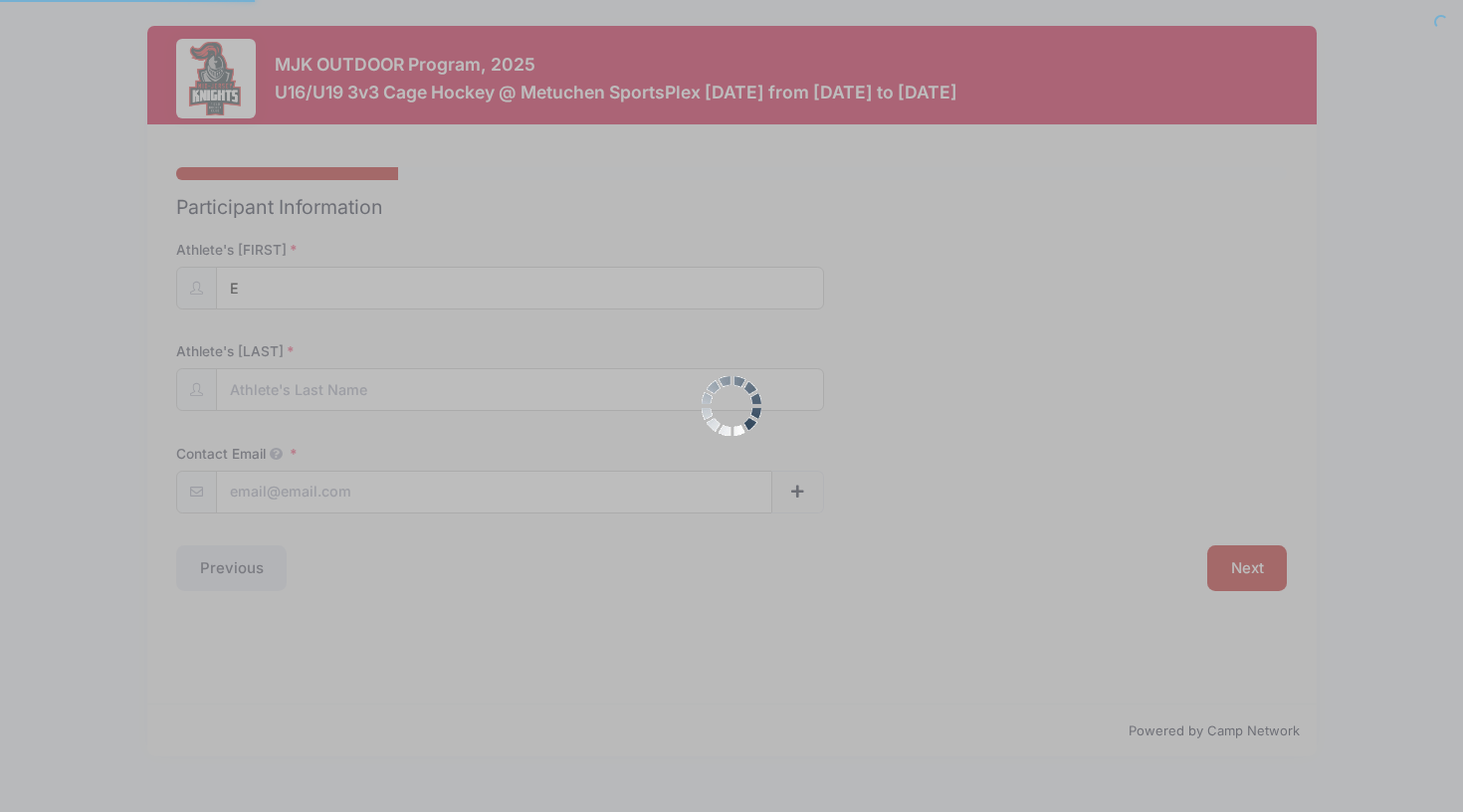 scroll, scrollTop: 0, scrollLeft: 0, axis: both 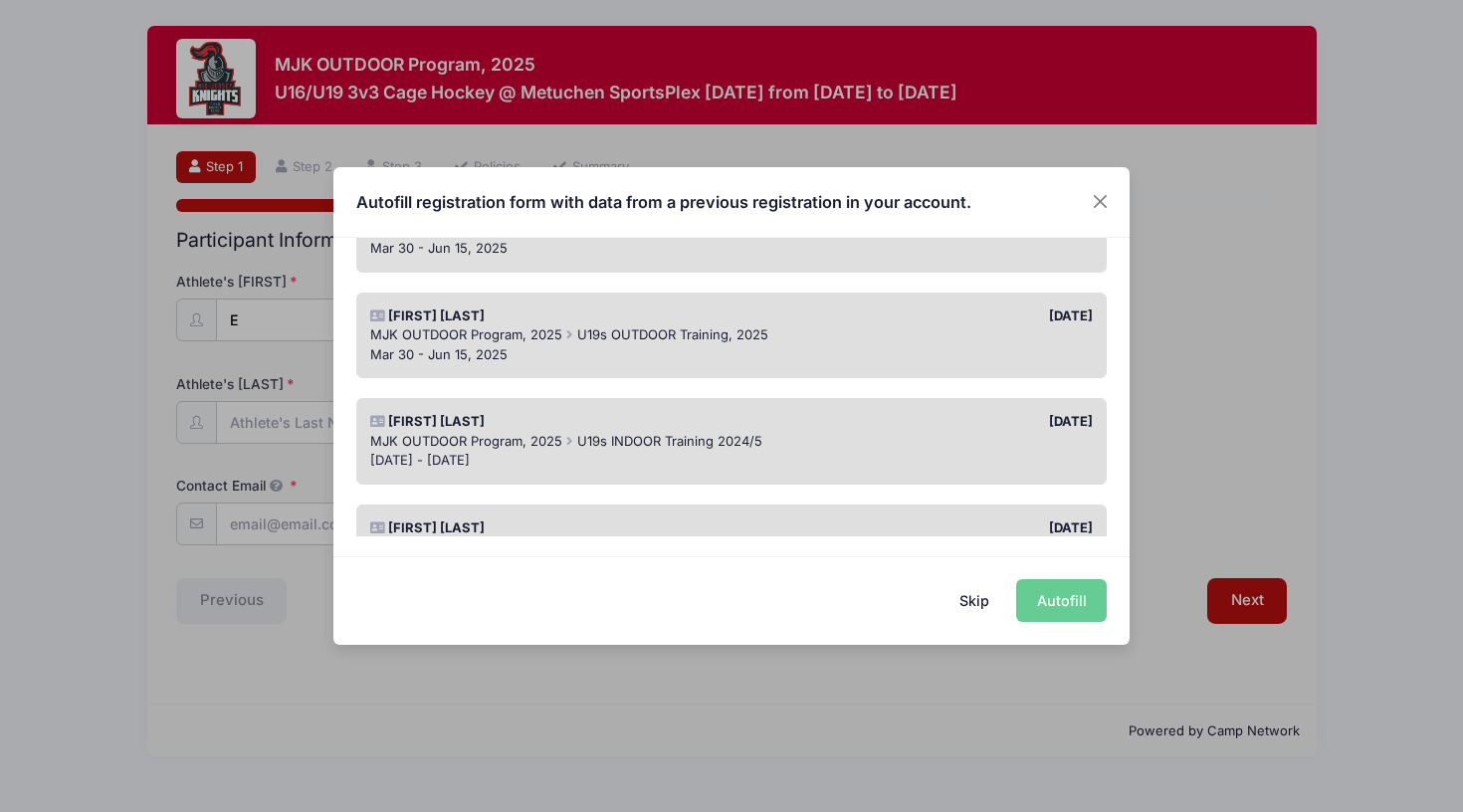 click on "U19s OUTDOOR Training, 2025" at bounding box center [673, 334] 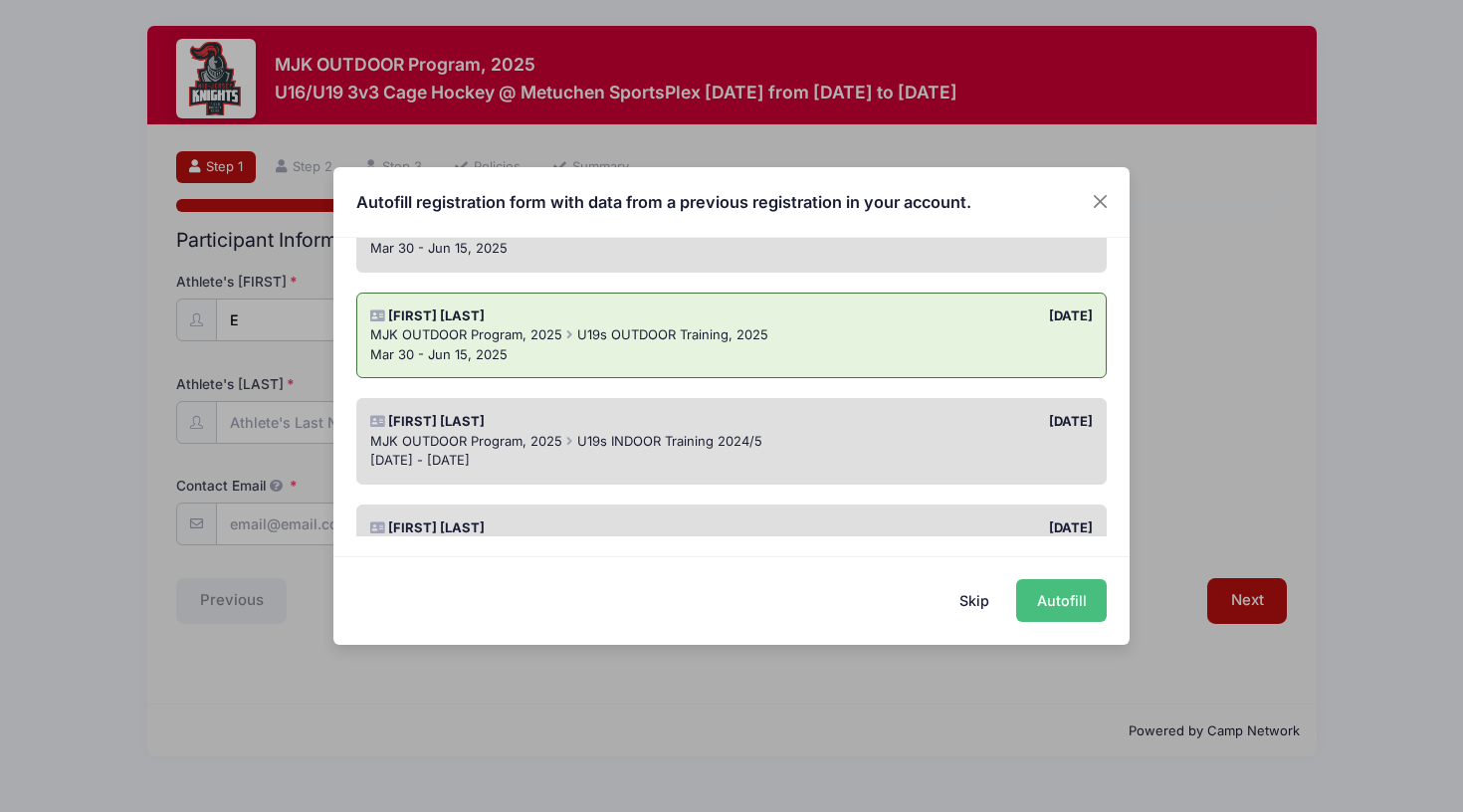 click on "Autofill" at bounding box center [1061, 600] 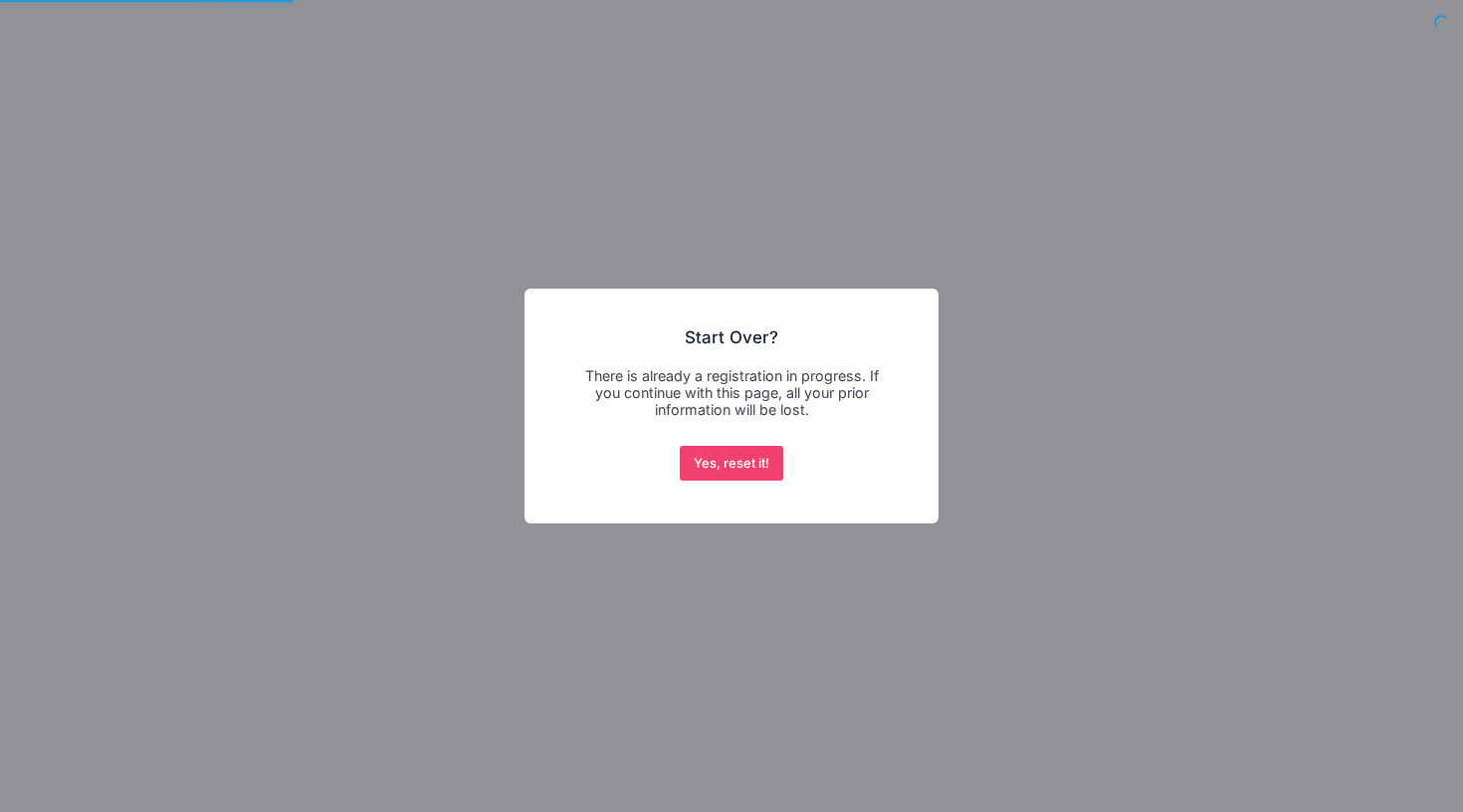 scroll, scrollTop: 0, scrollLeft: 0, axis: both 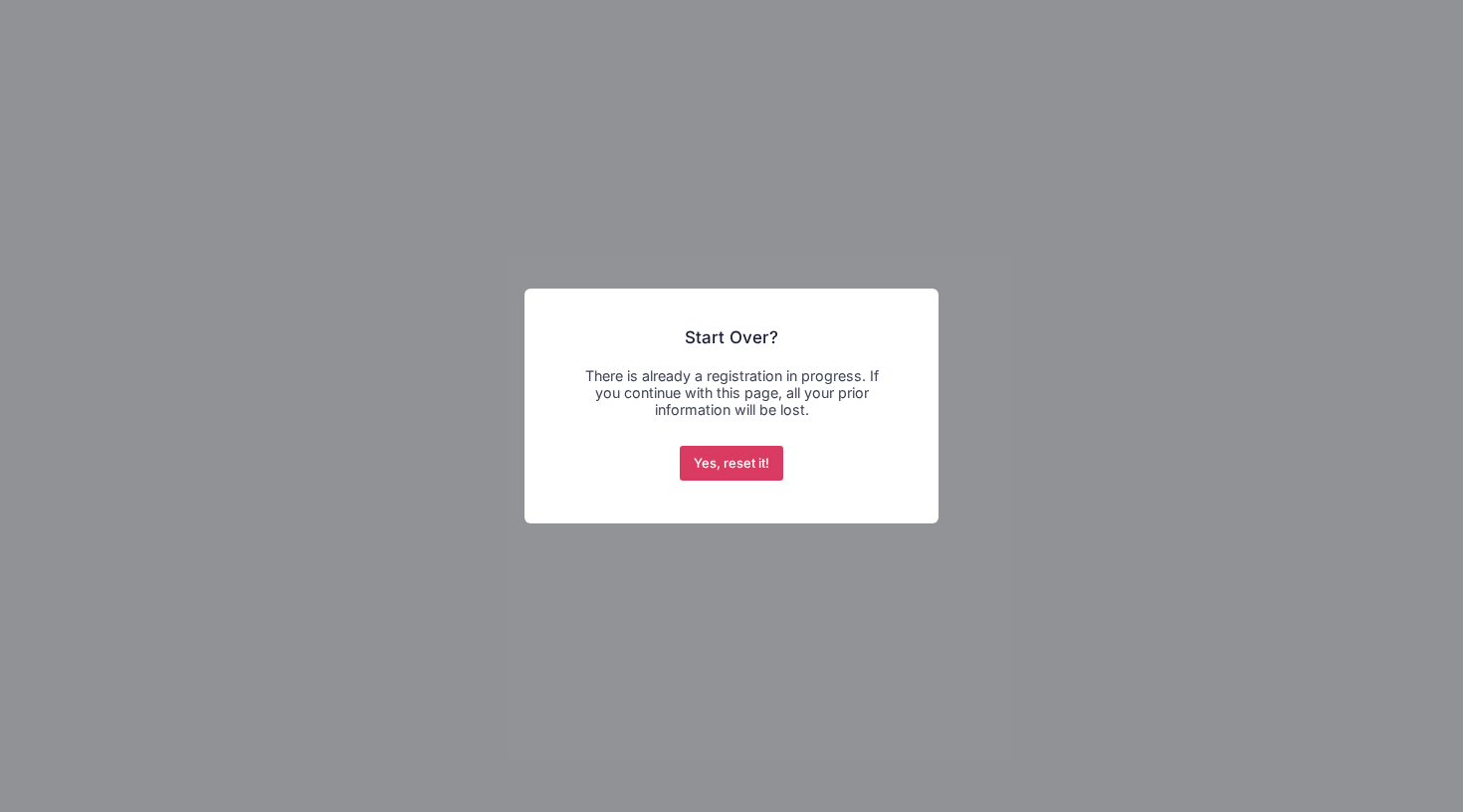 click on "Yes, reset it!" at bounding box center (732, 464) 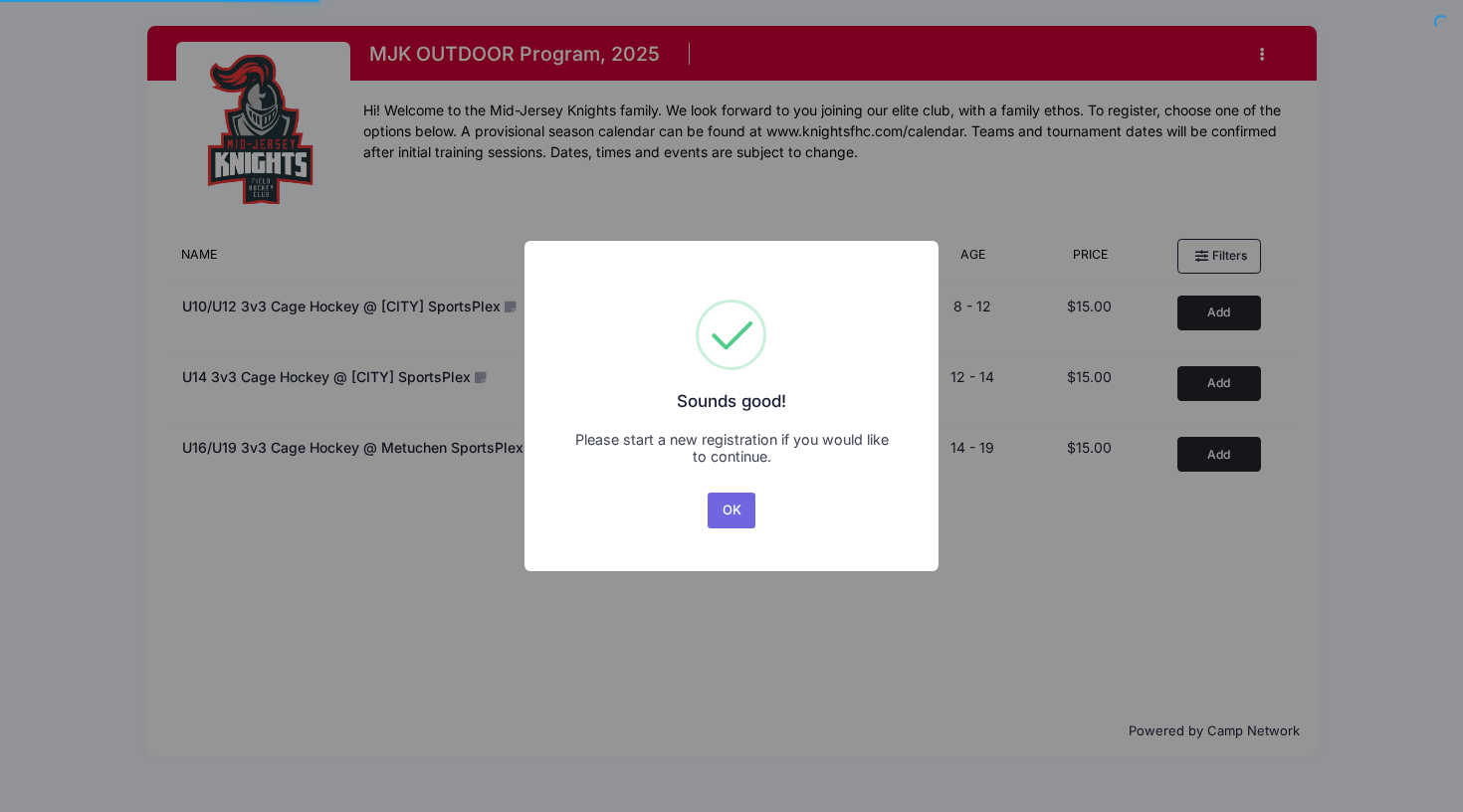scroll, scrollTop: 0, scrollLeft: 0, axis: both 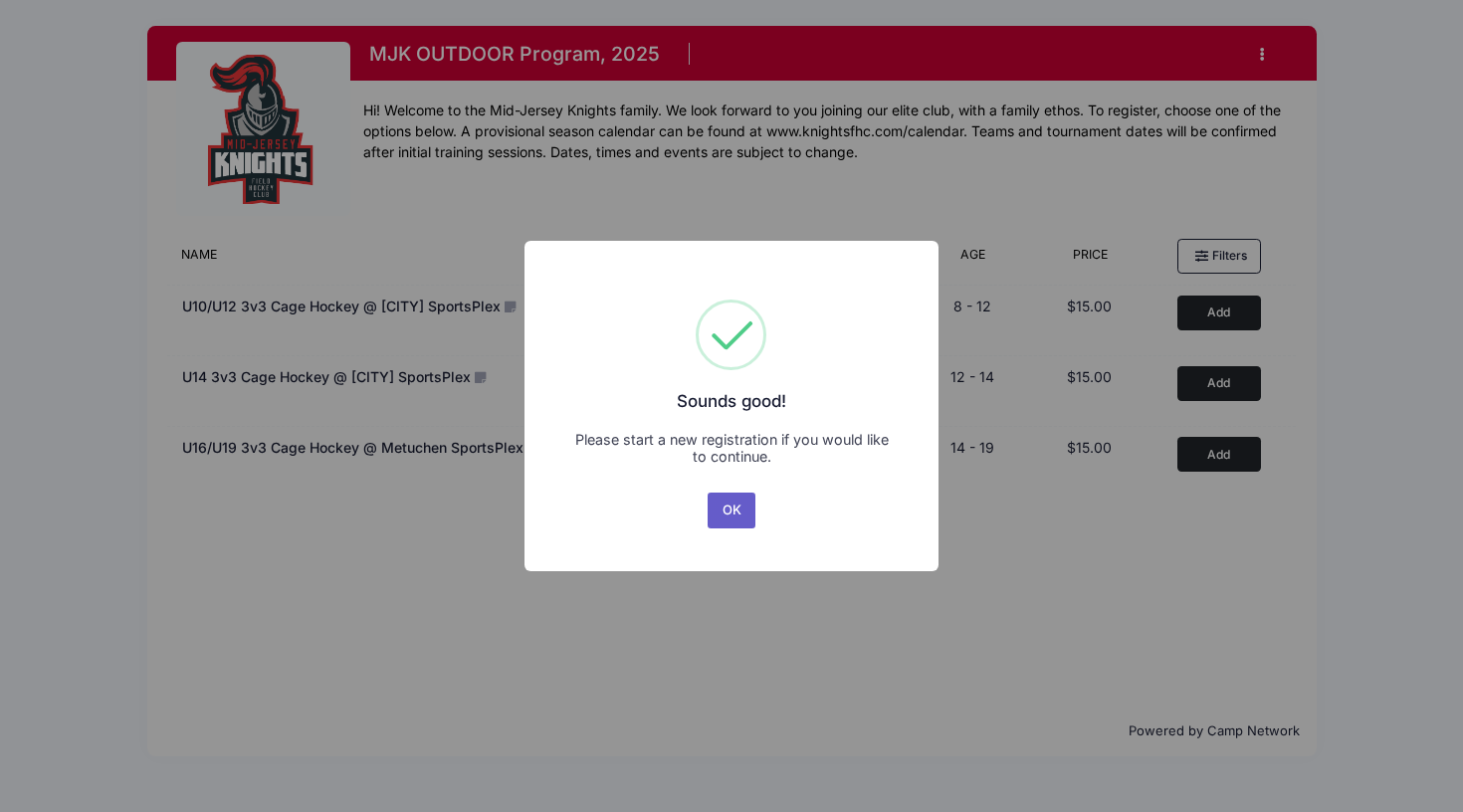 click on "OK" at bounding box center [732, 510] 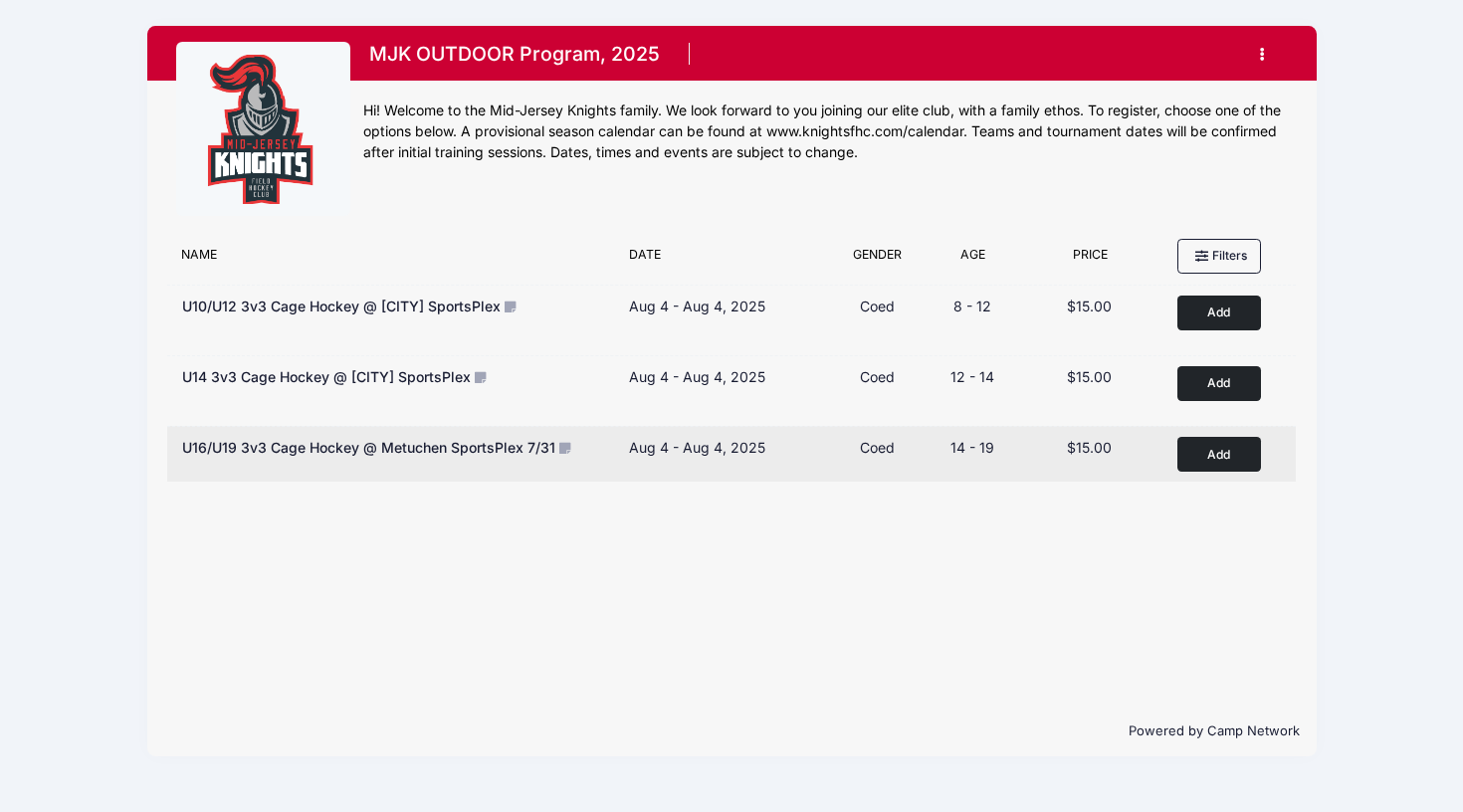 click on "Add  to Cart" at bounding box center (1219, 454) 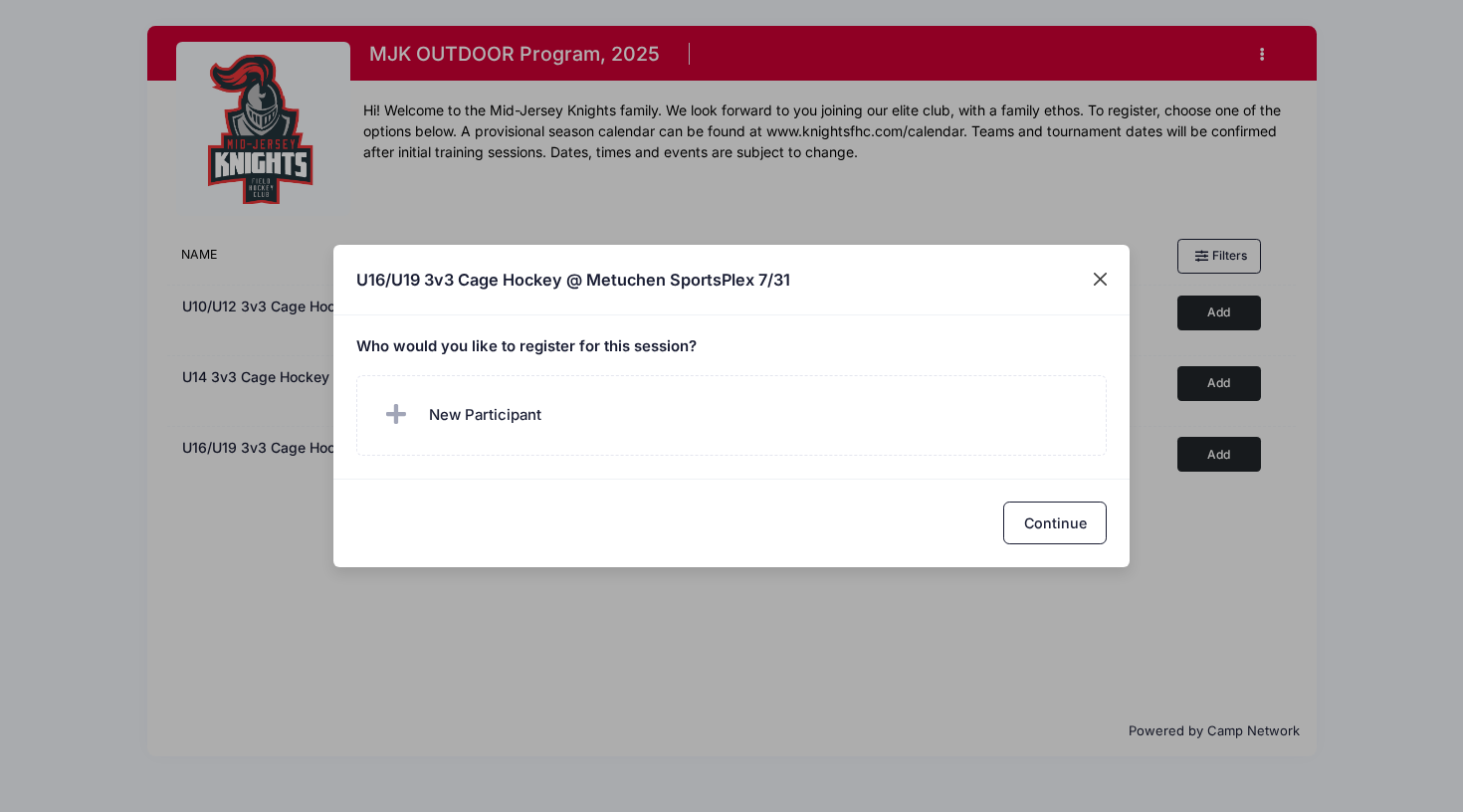 click at bounding box center (1101, 280) 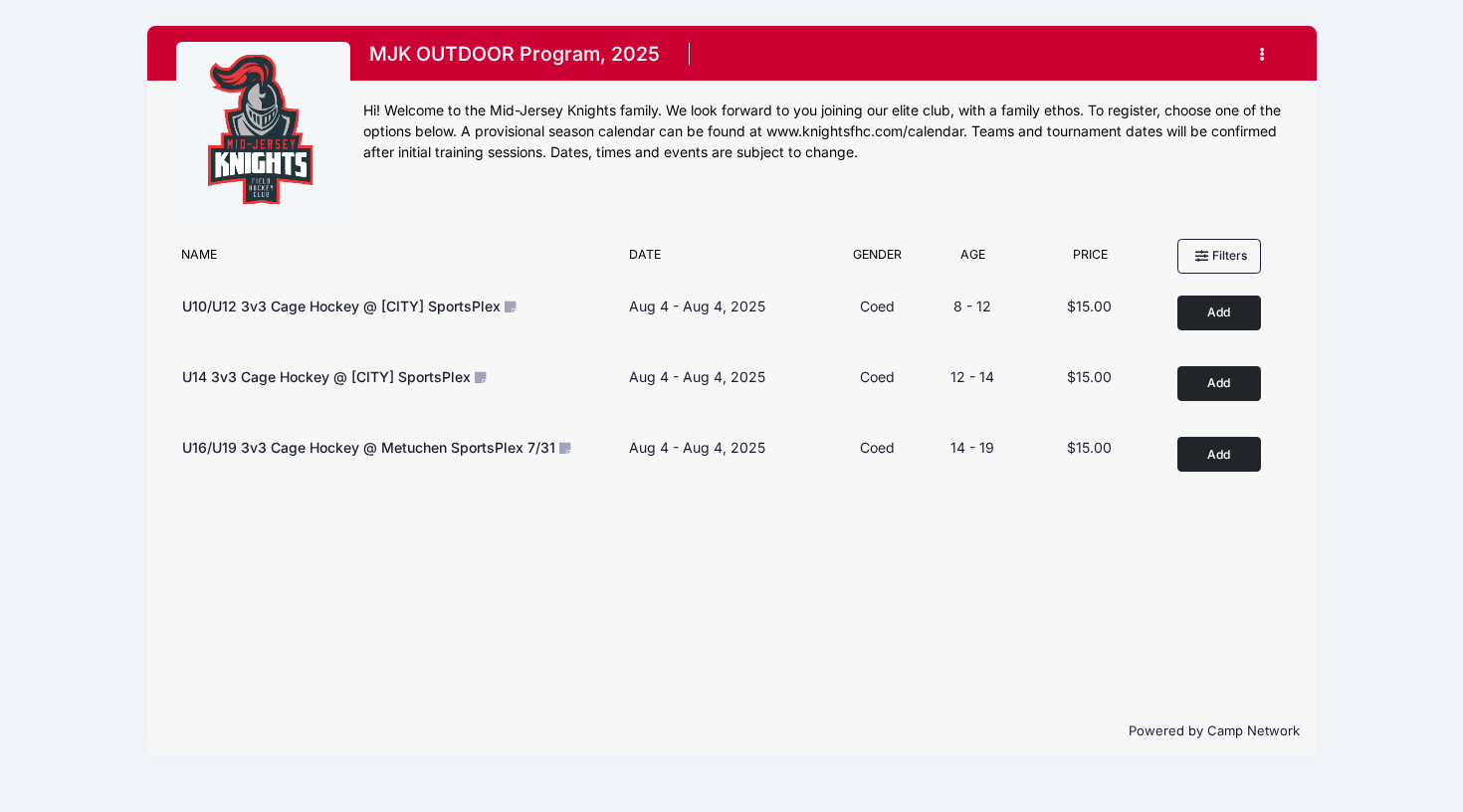 click at bounding box center [1265, 55] 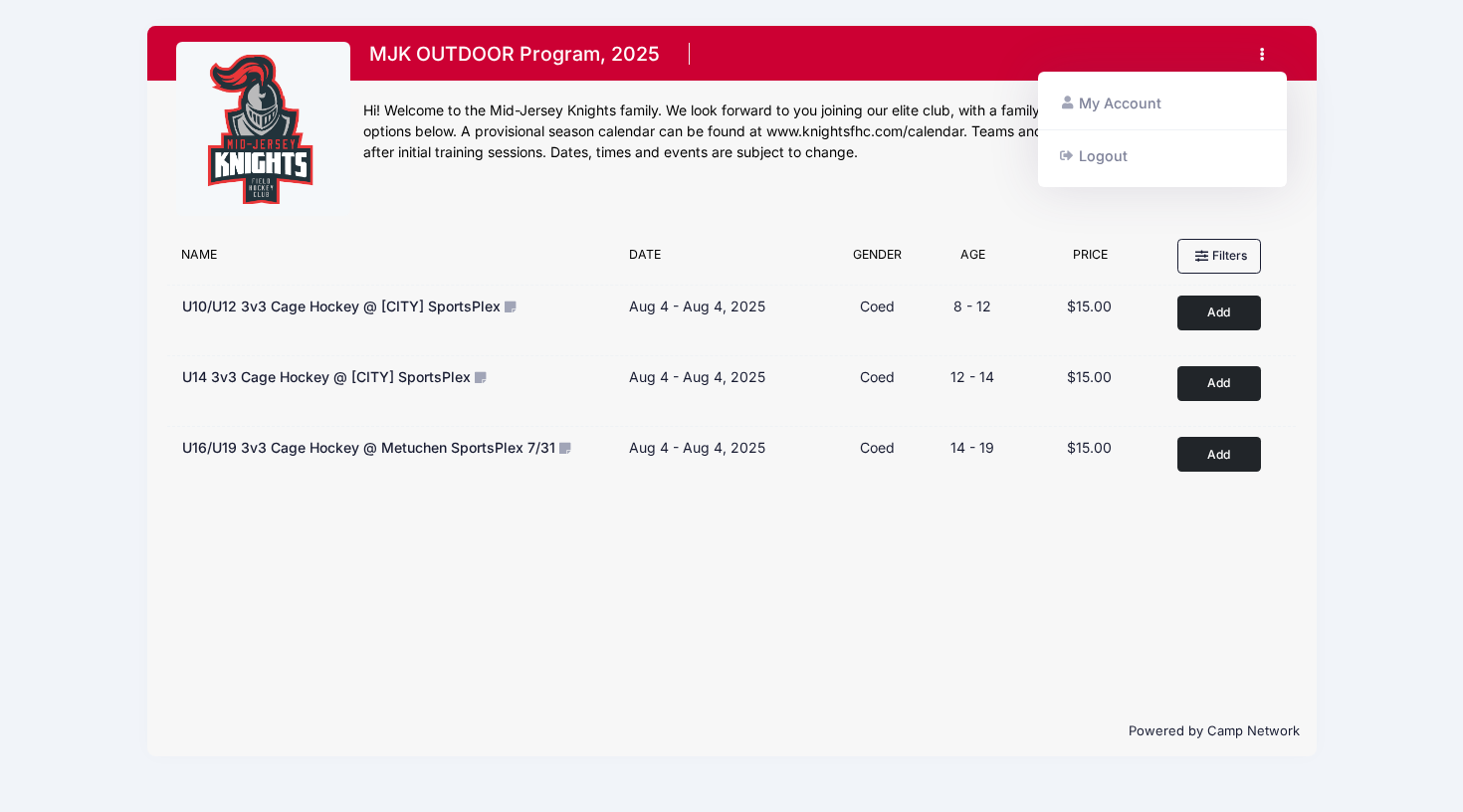 click at bounding box center (1265, 55) 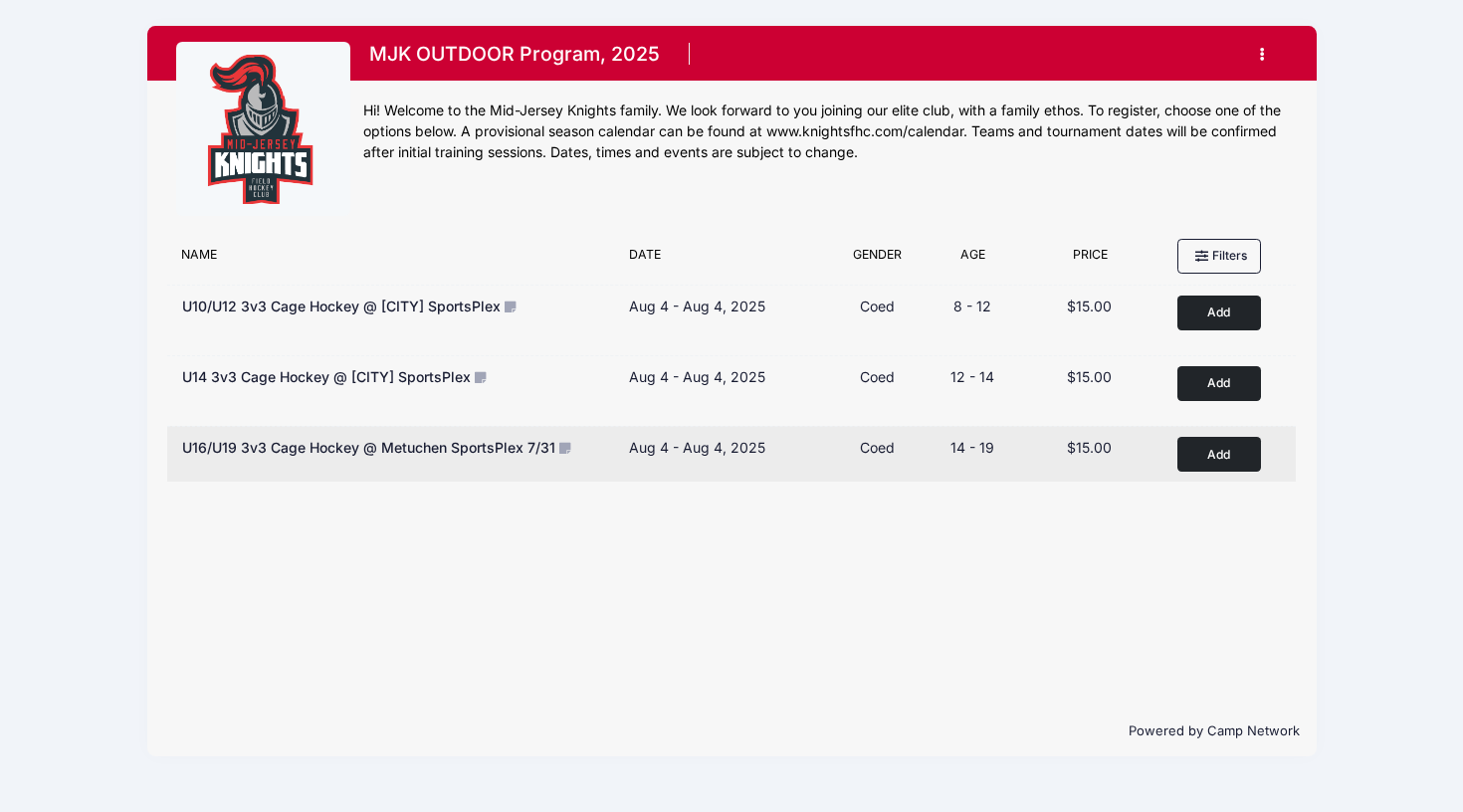 scroll, scrollTop: 0, scrollLeft: 0, axis: both 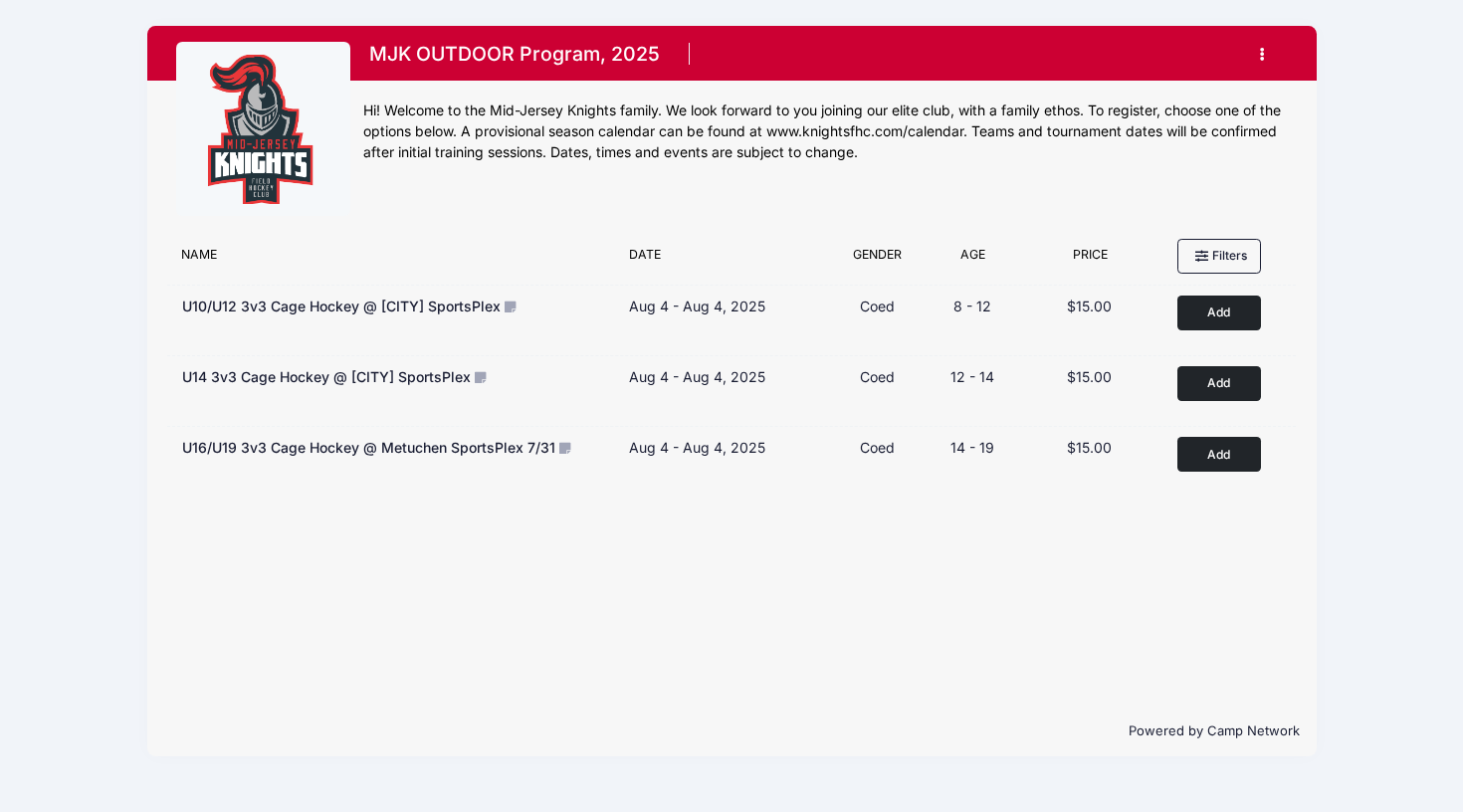 click at bounding box center [1263, 54] 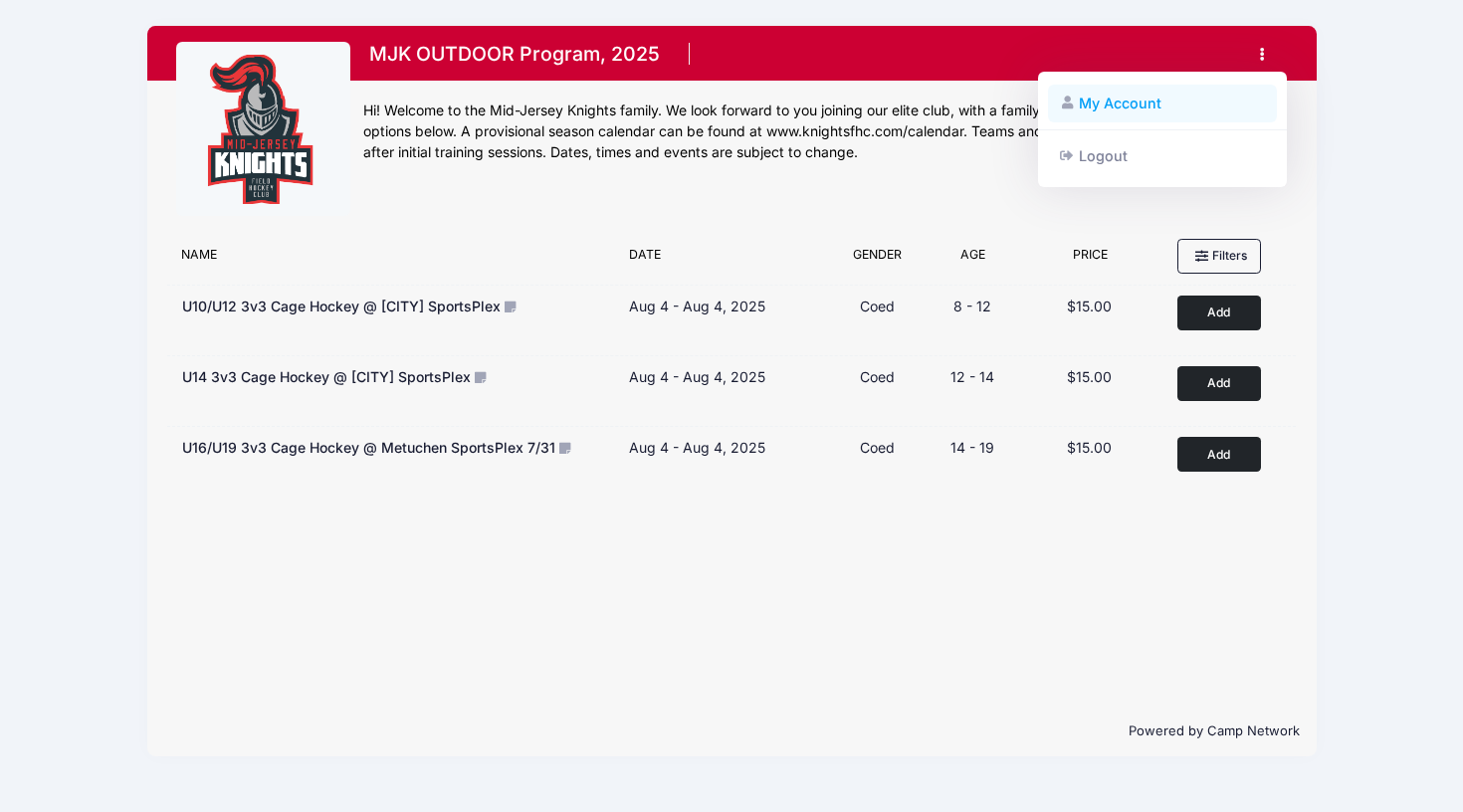 click on "My Account" at bounding box center (1162, 103) 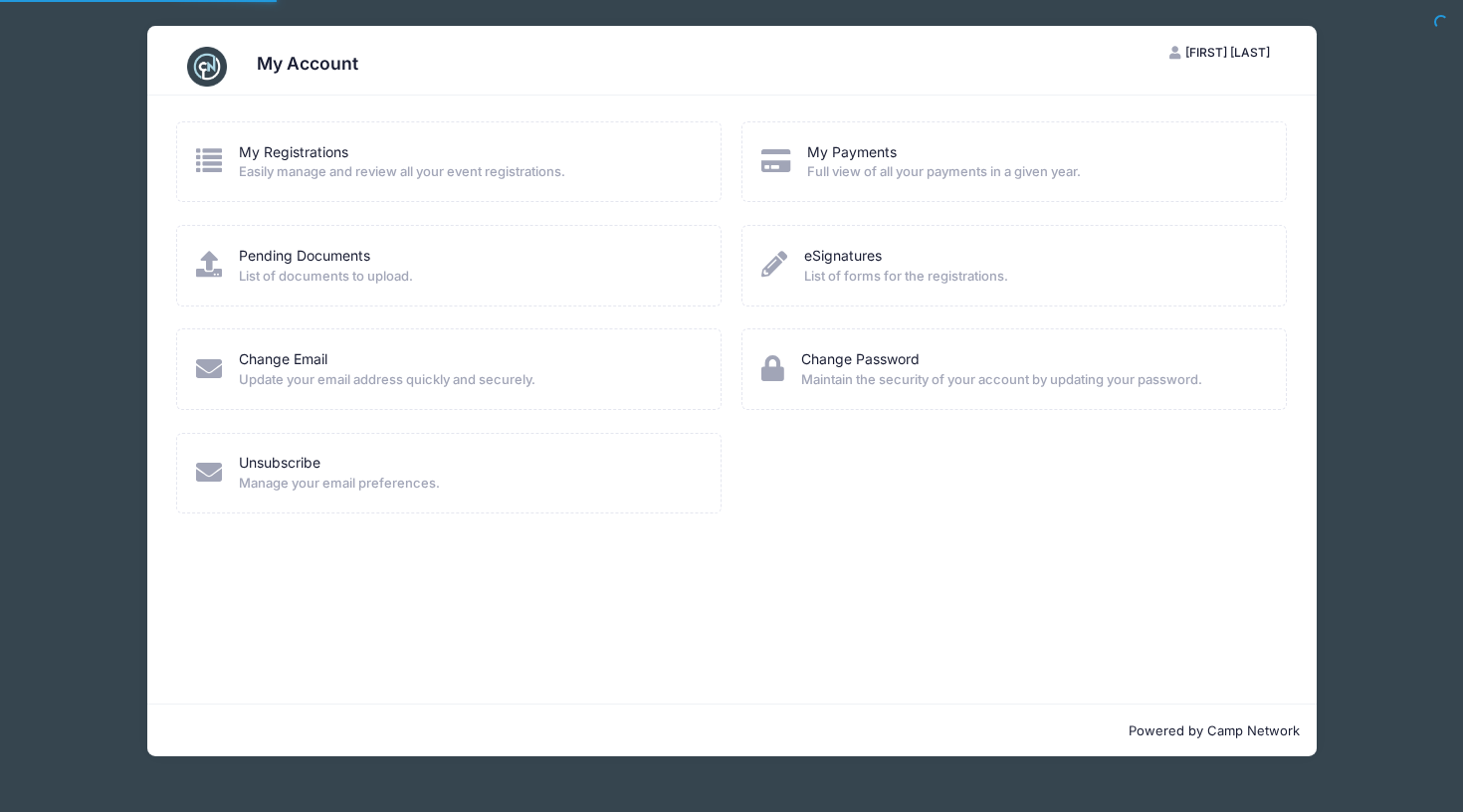 scroll, scrollTop: 0, scrollLeft: 0, axis: both 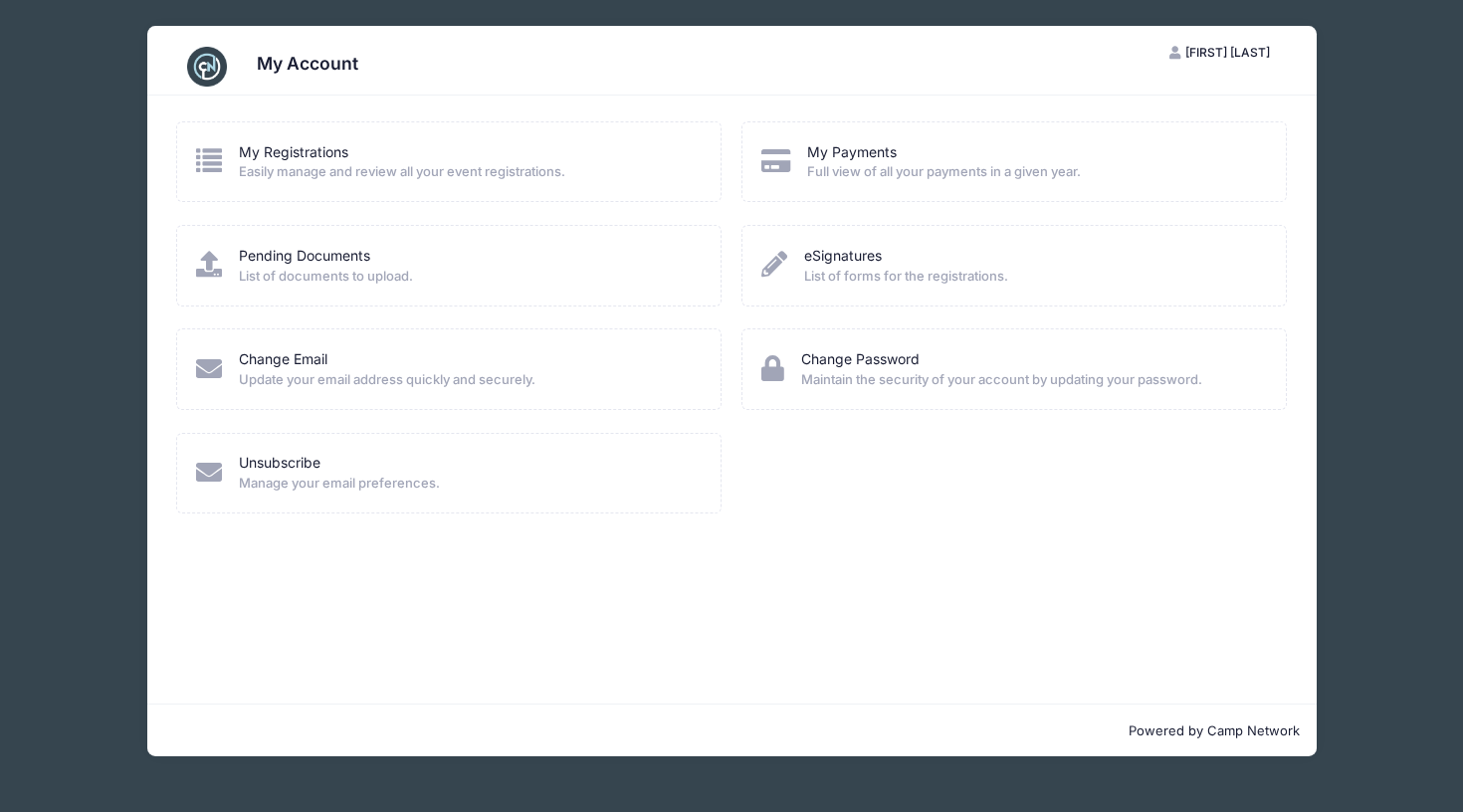 click on "My Account
[INITIALS] [FIRST] [LAST]      My Account
Logout
My Registrations Easily manage and review all your event registrations." at bounding box center (732, 391) 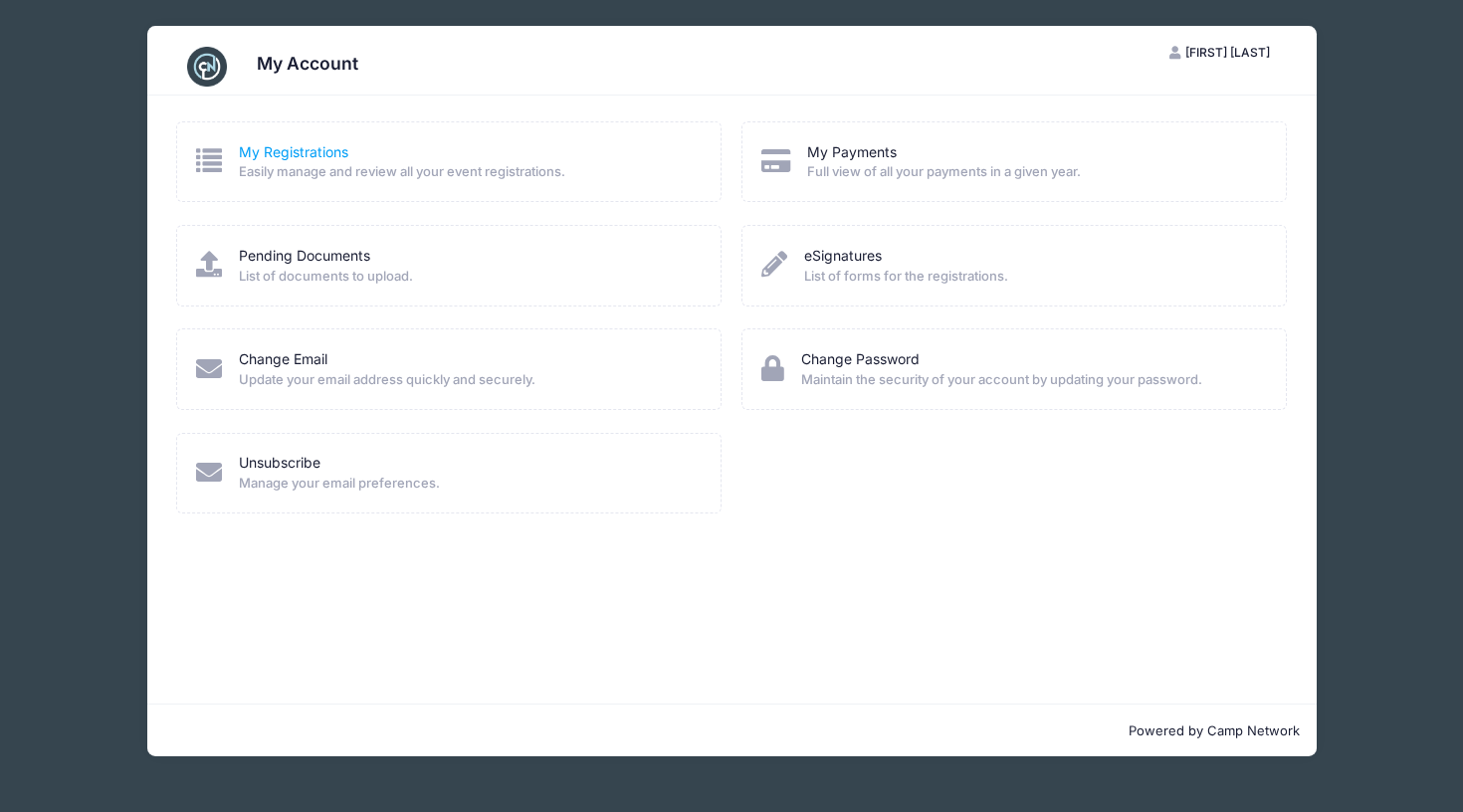 click on "My Registrations" at bounding box center [294, 151] 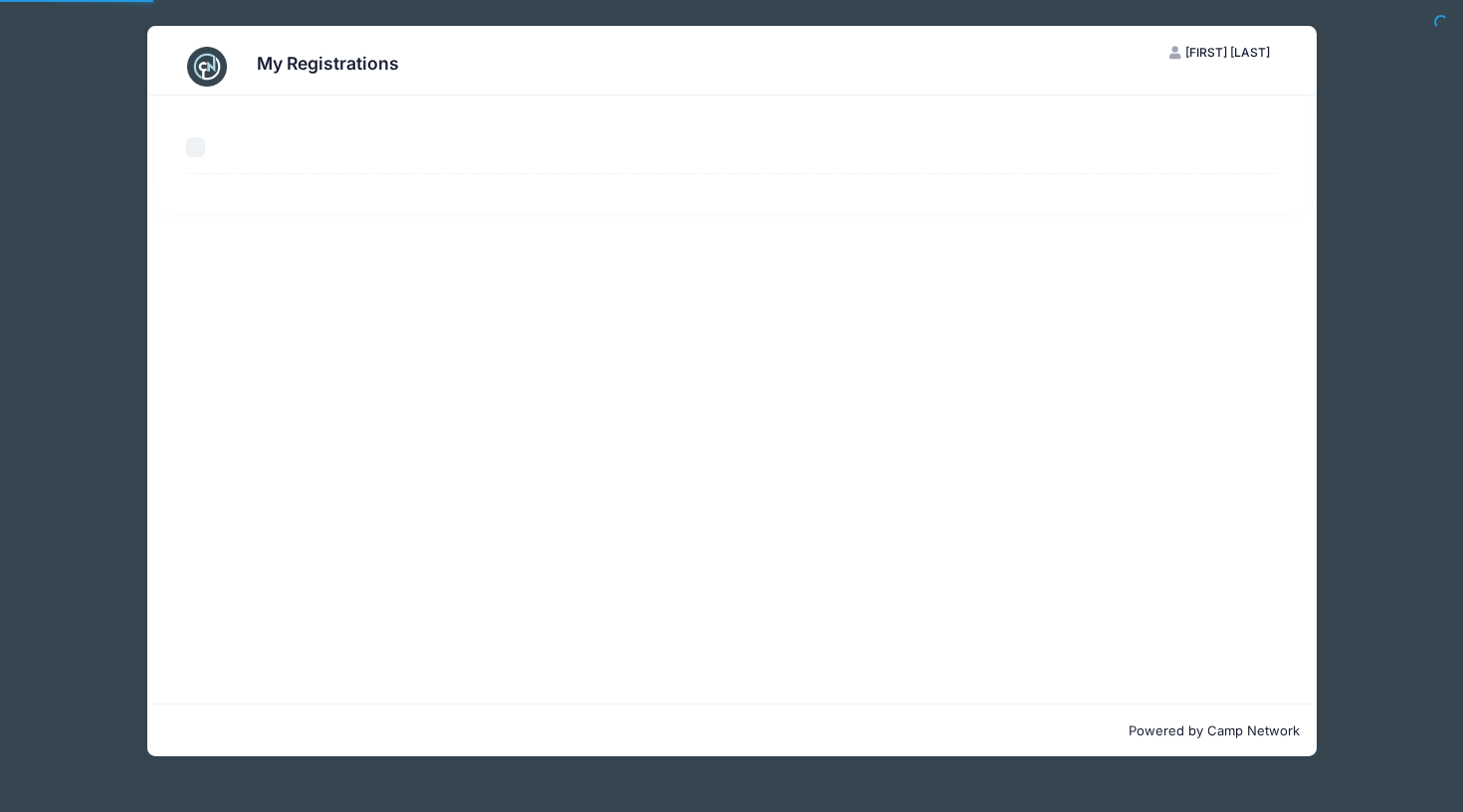 scroll, scrollTop: 0, scrollLeft: 0, axis: both 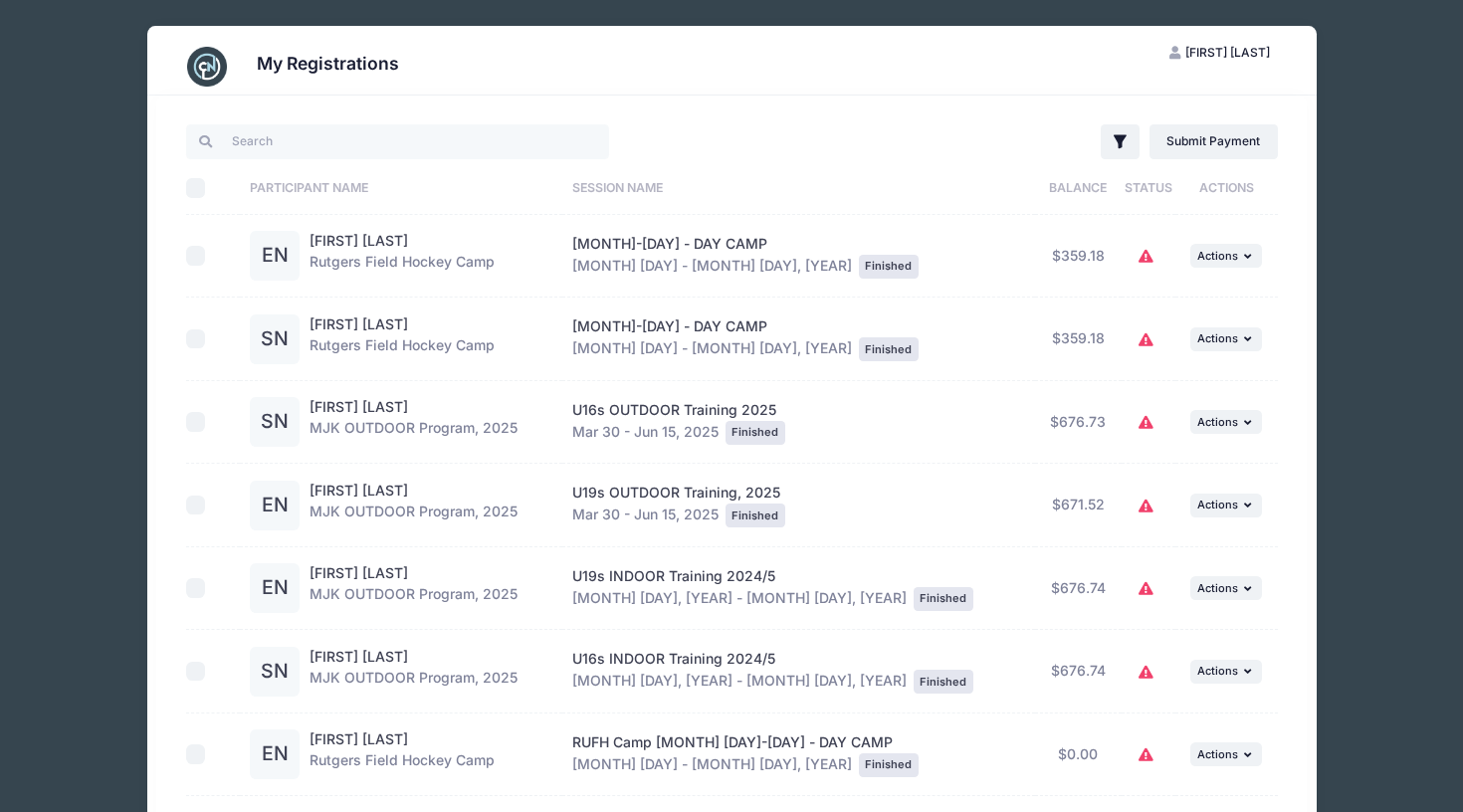 click on "My Registrations
[FIRST] [LAST]      My Account
Logout
Filter
Filter Options
Show:" at bounding box center (732, 1687) 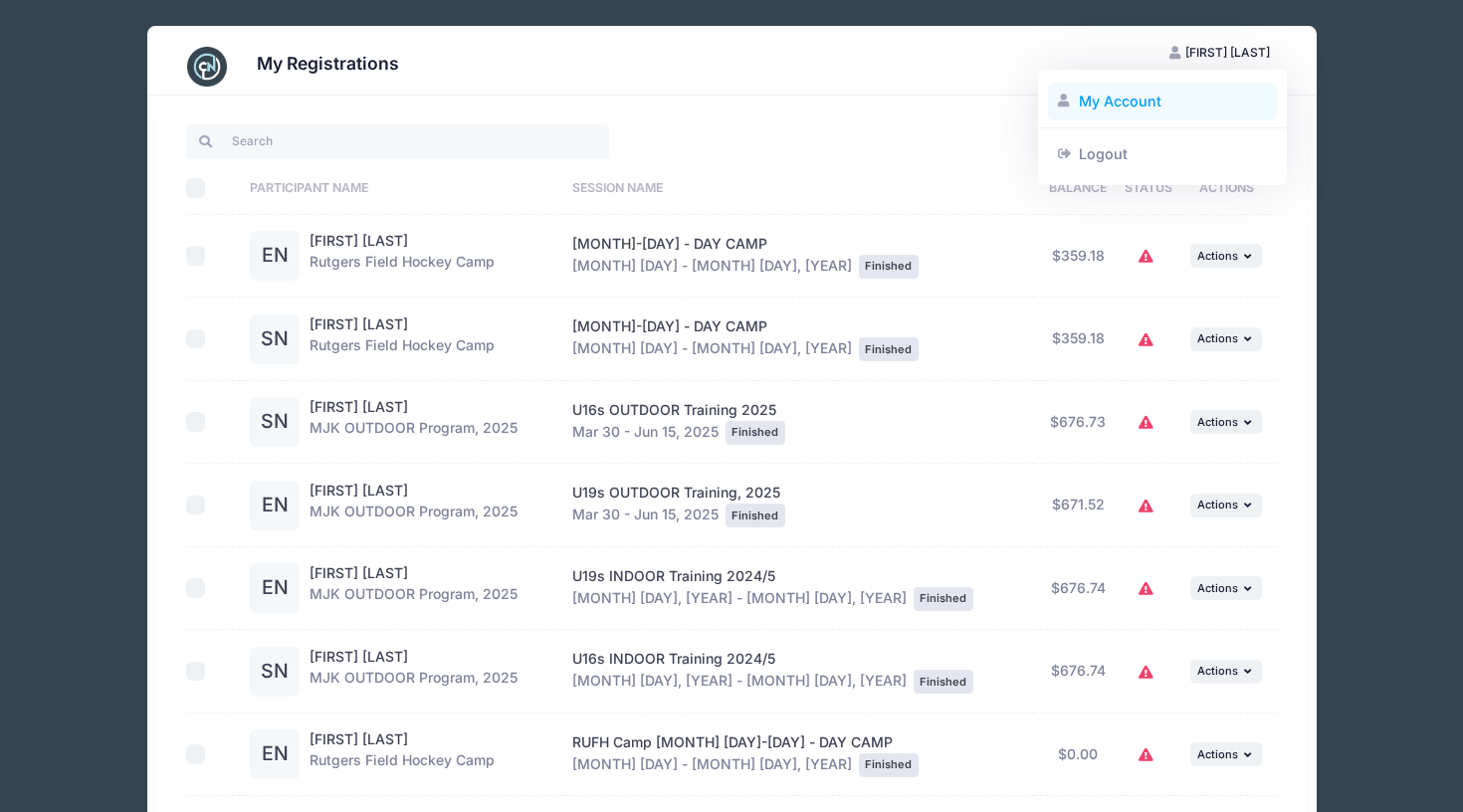 click on "My Account" at bounding box center (1162, 102) 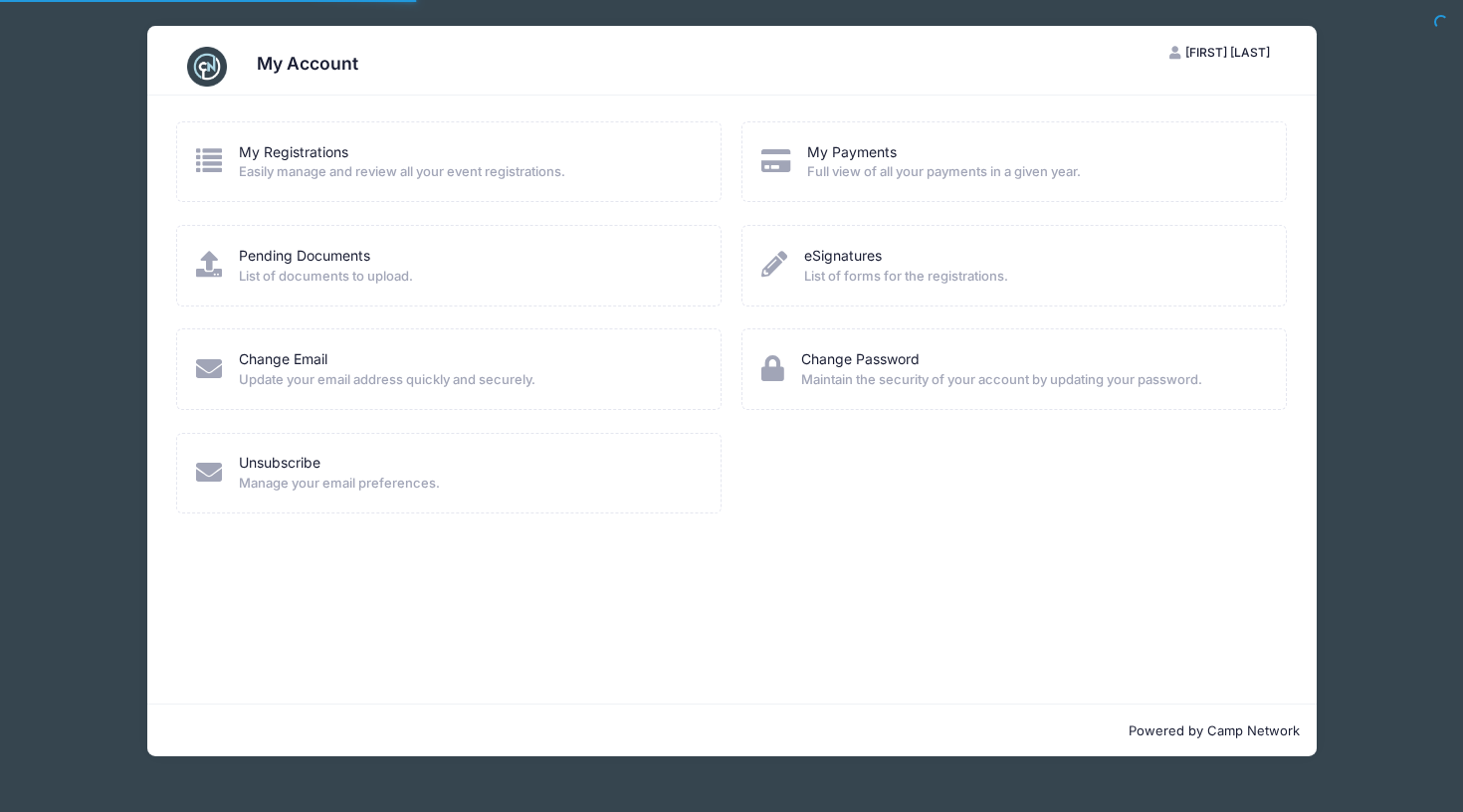 scroll, scrollTop: 0, scrollLeft: 0, axis: both 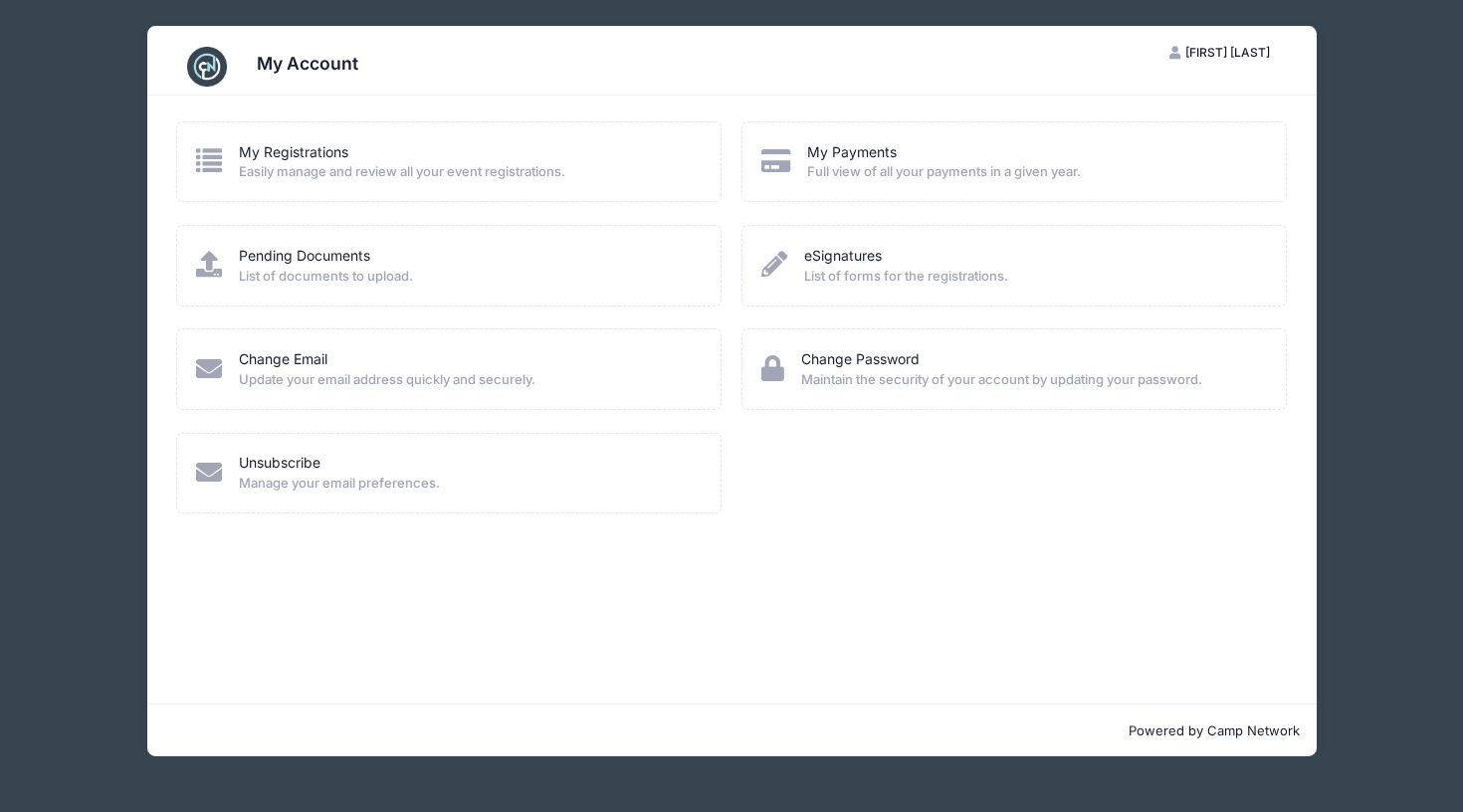 click on "My Account
[FIRST] [LAST]      My Account
Logout
My Registrations Easily manage and review all your event registrations." at bounding box center [732, 391] 